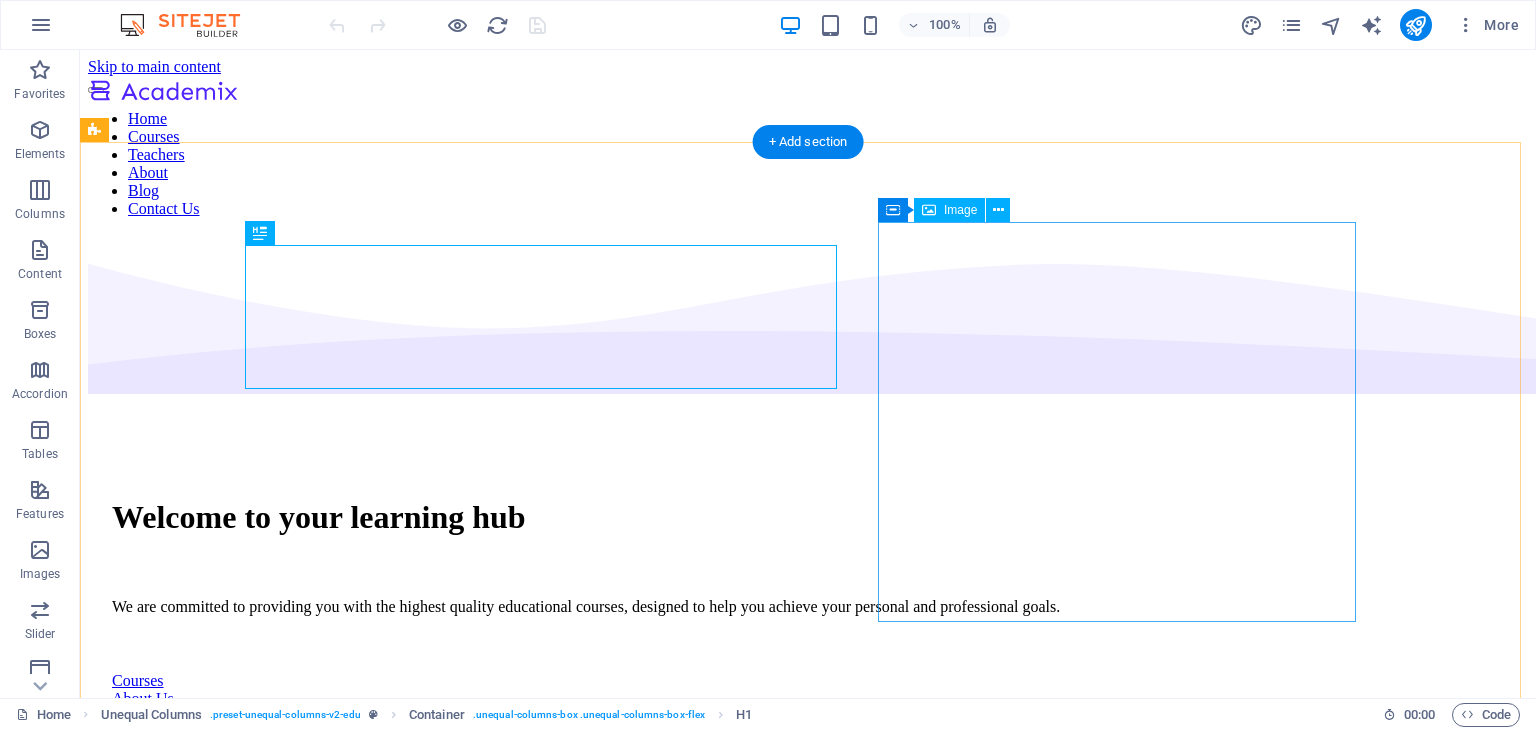 scroll, scrollTop: 0, scrollLeft: 0, axis: both 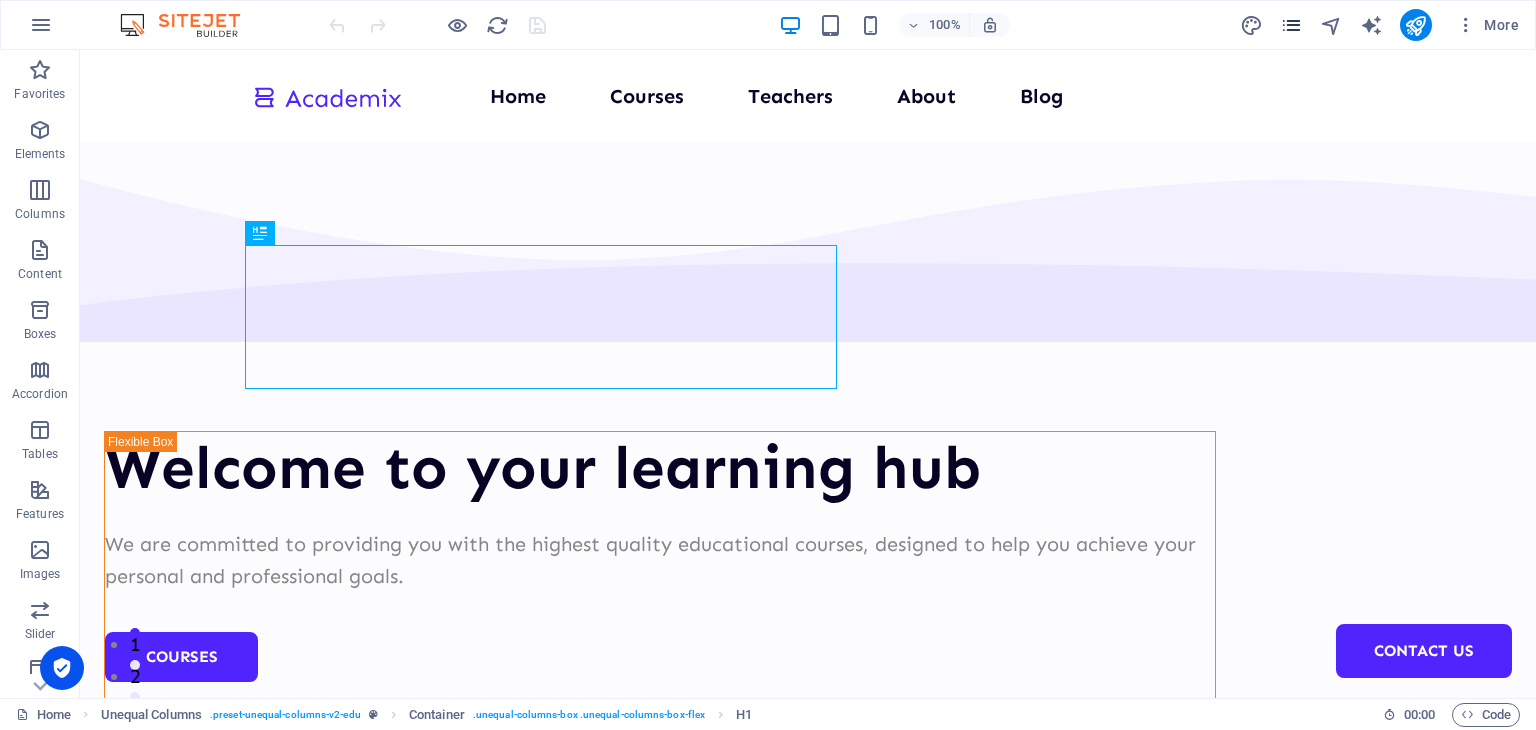 click at bounding box center [1291, 25] 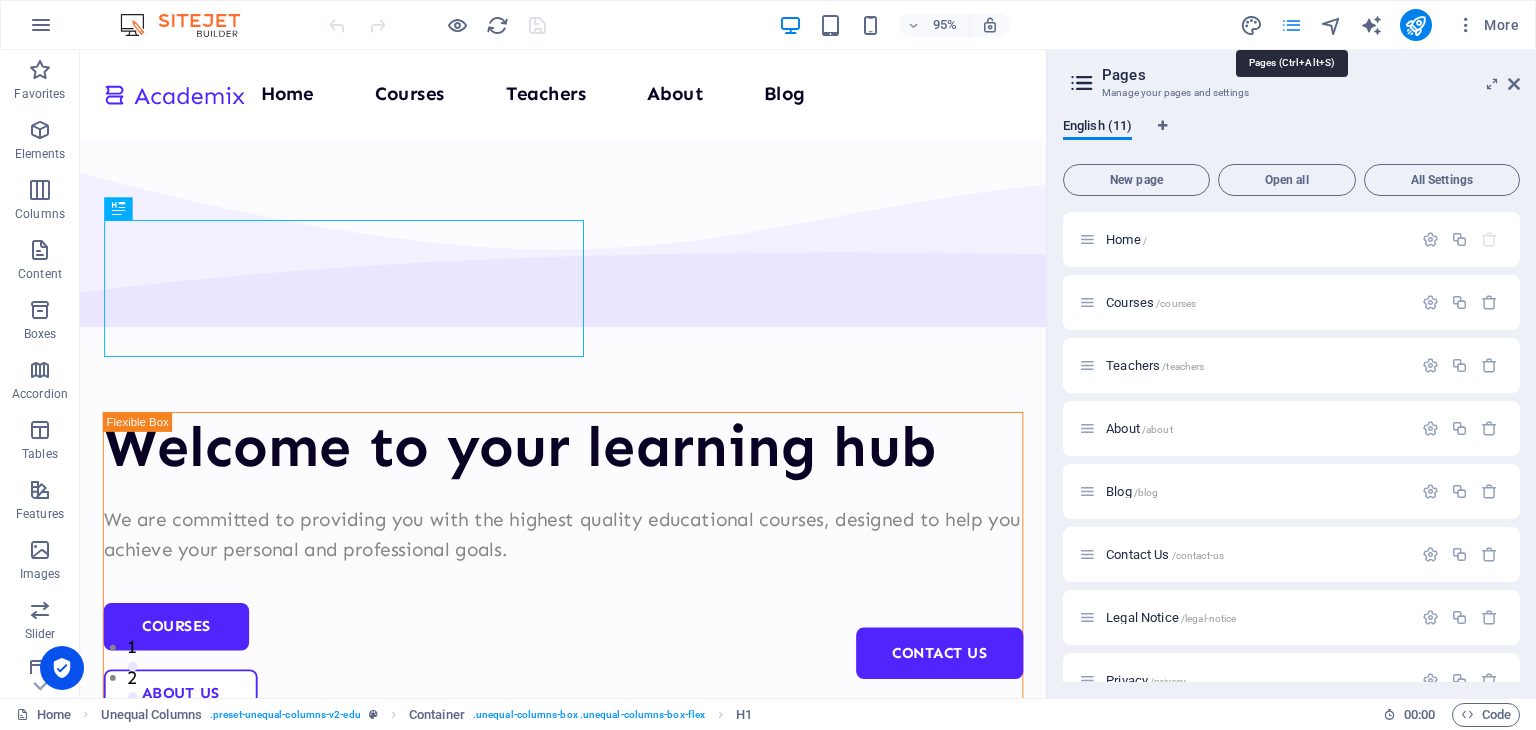 click at bounding box center [1291, 25] 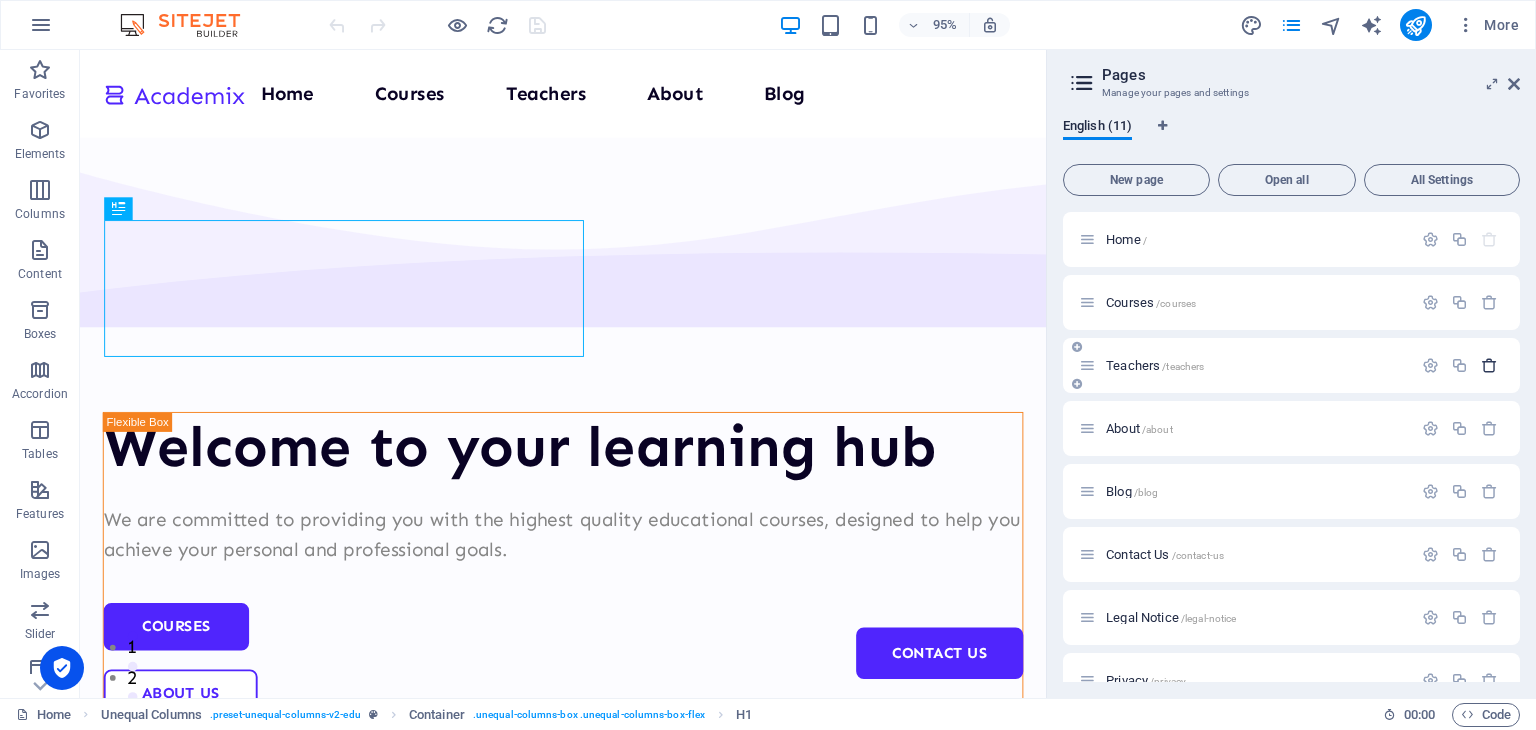 click at bounding box center (1489, 365) 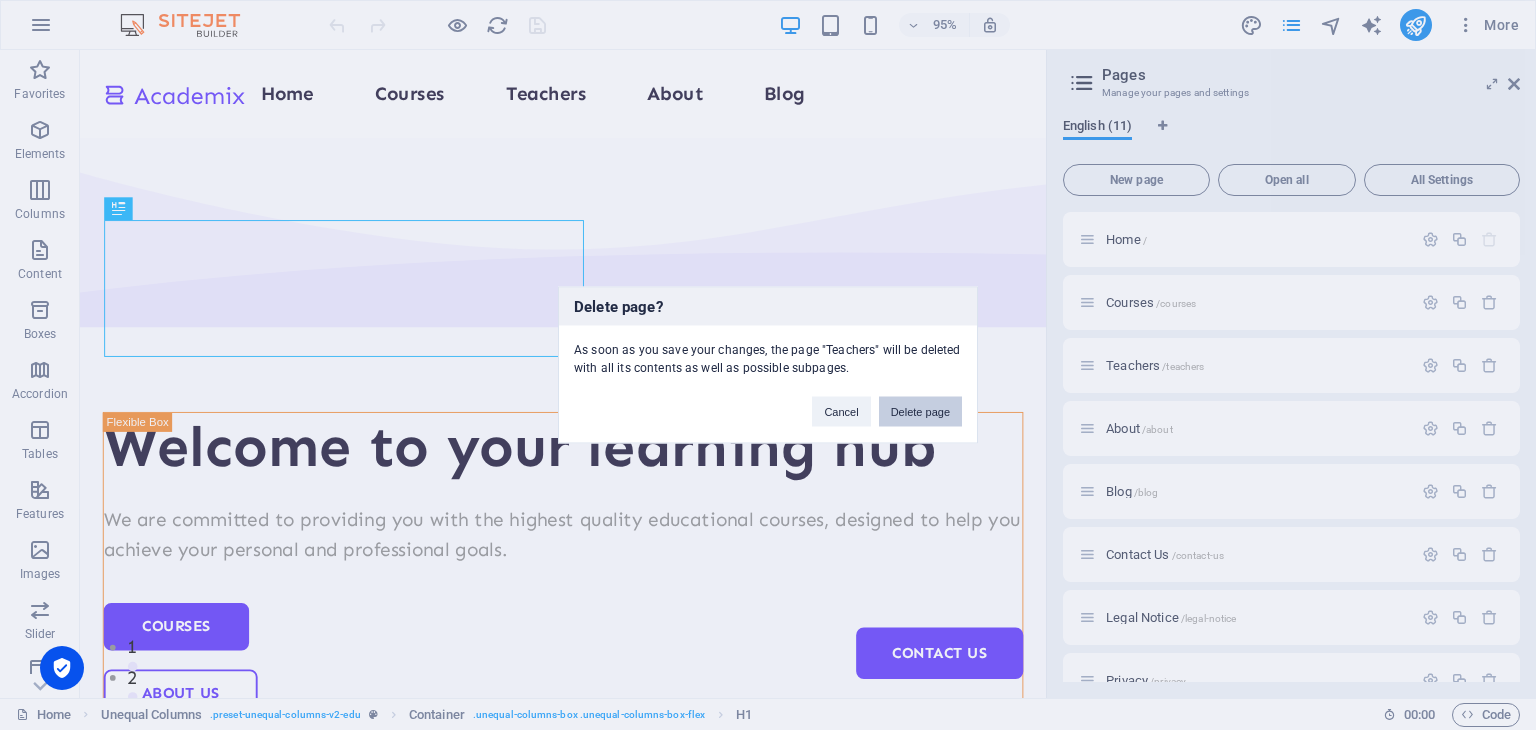 click on "Delete page" at bounding box center (920, 412) 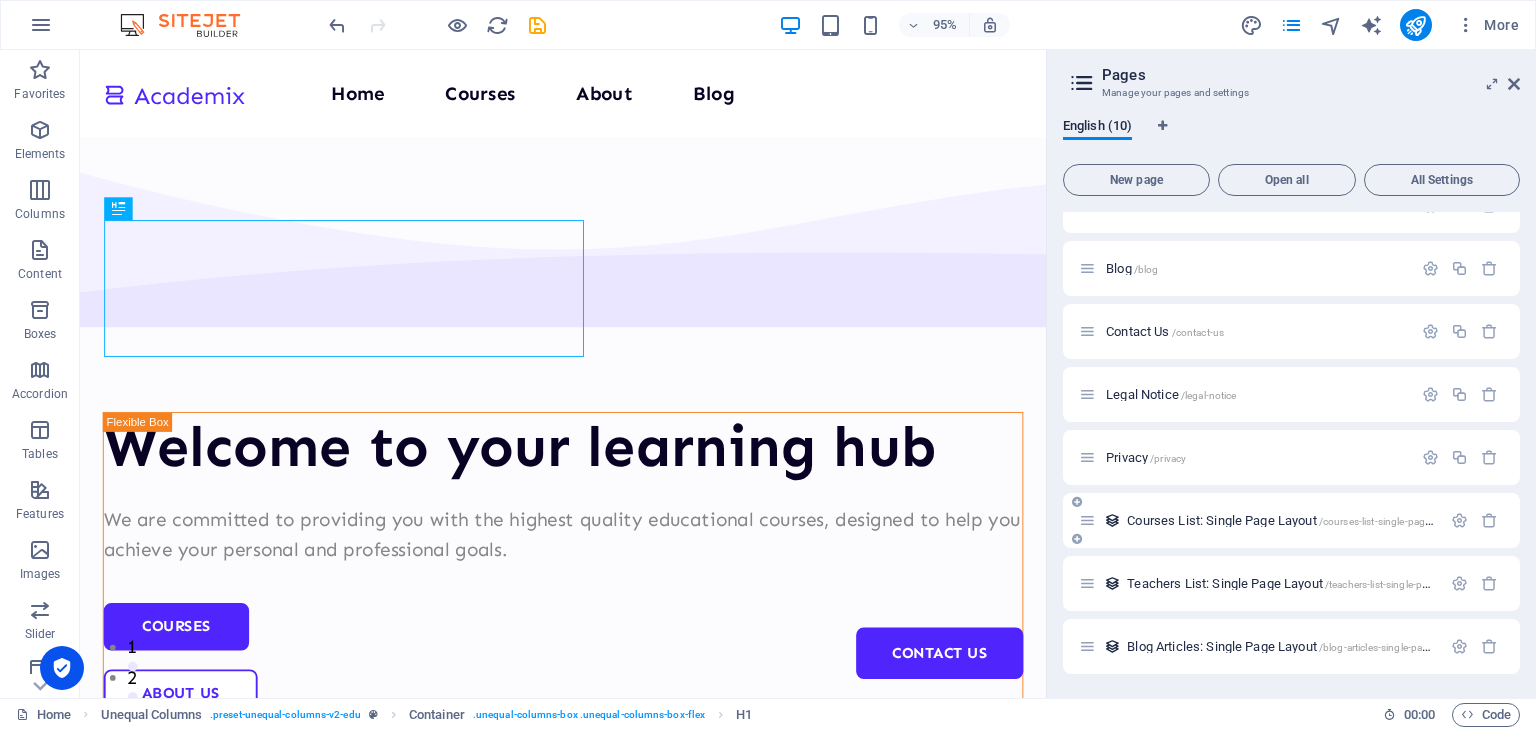 scroll, scrollTop: 0, scrollLeft: 0, axis: both 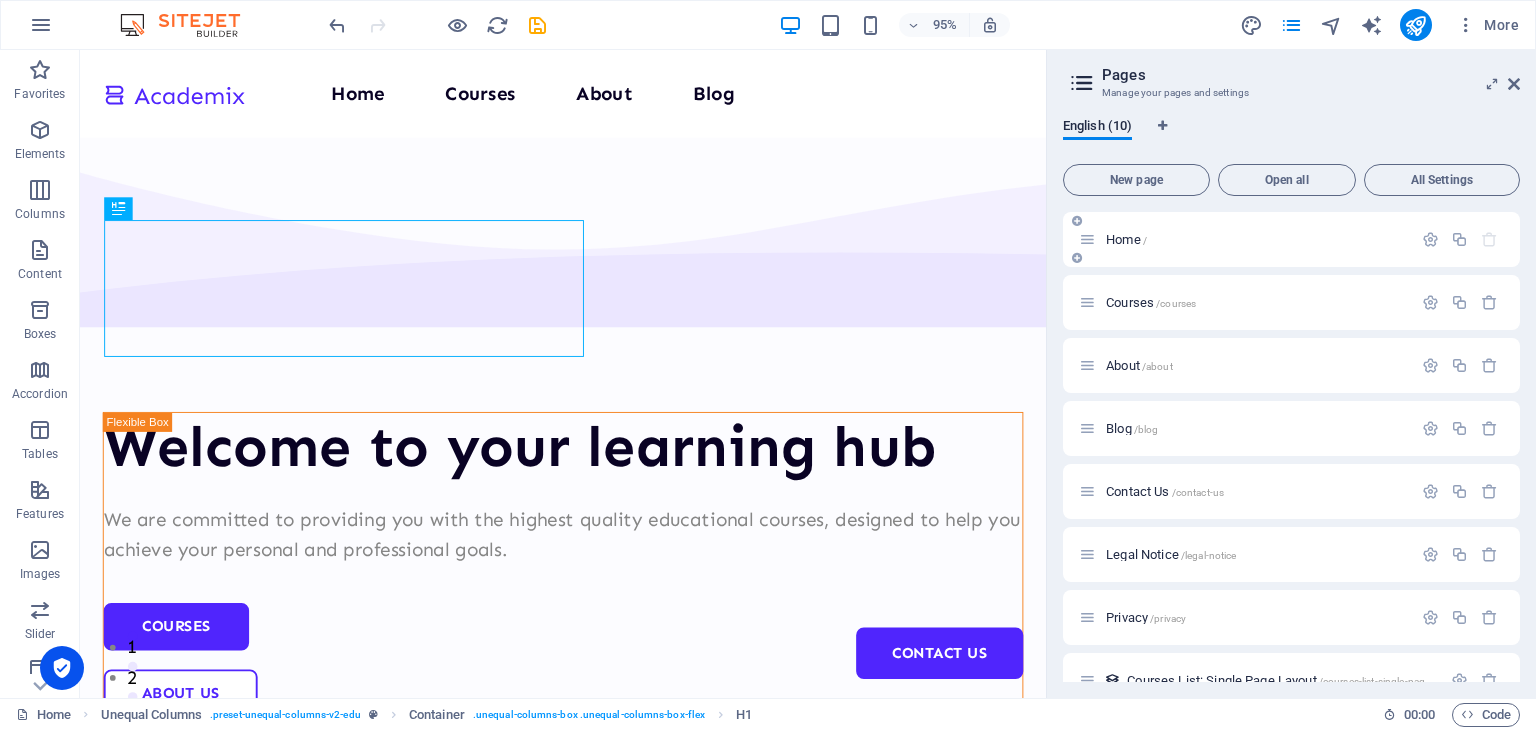 click on "Home /" at bounding box center (1256, 239) 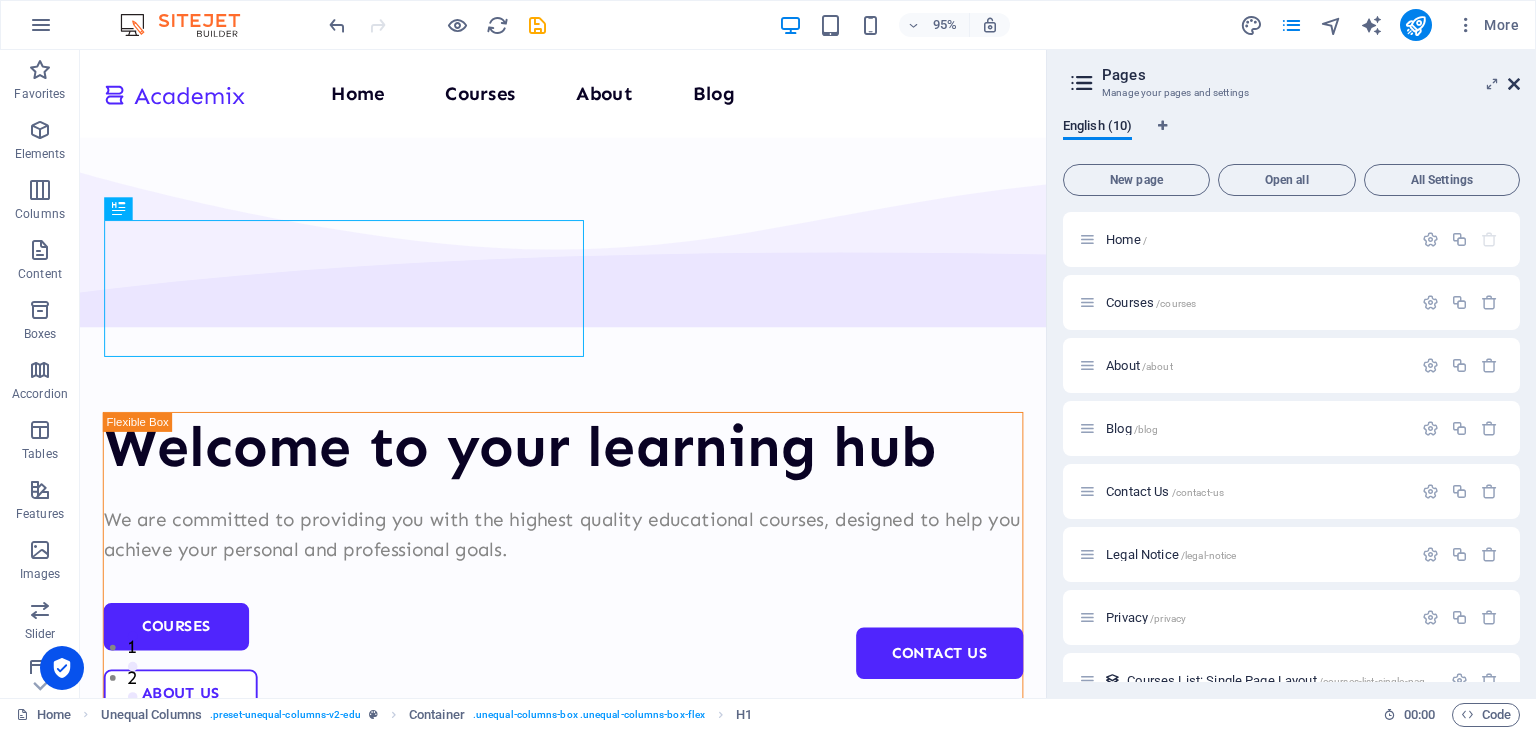 click at bounding box center (1514, 84) 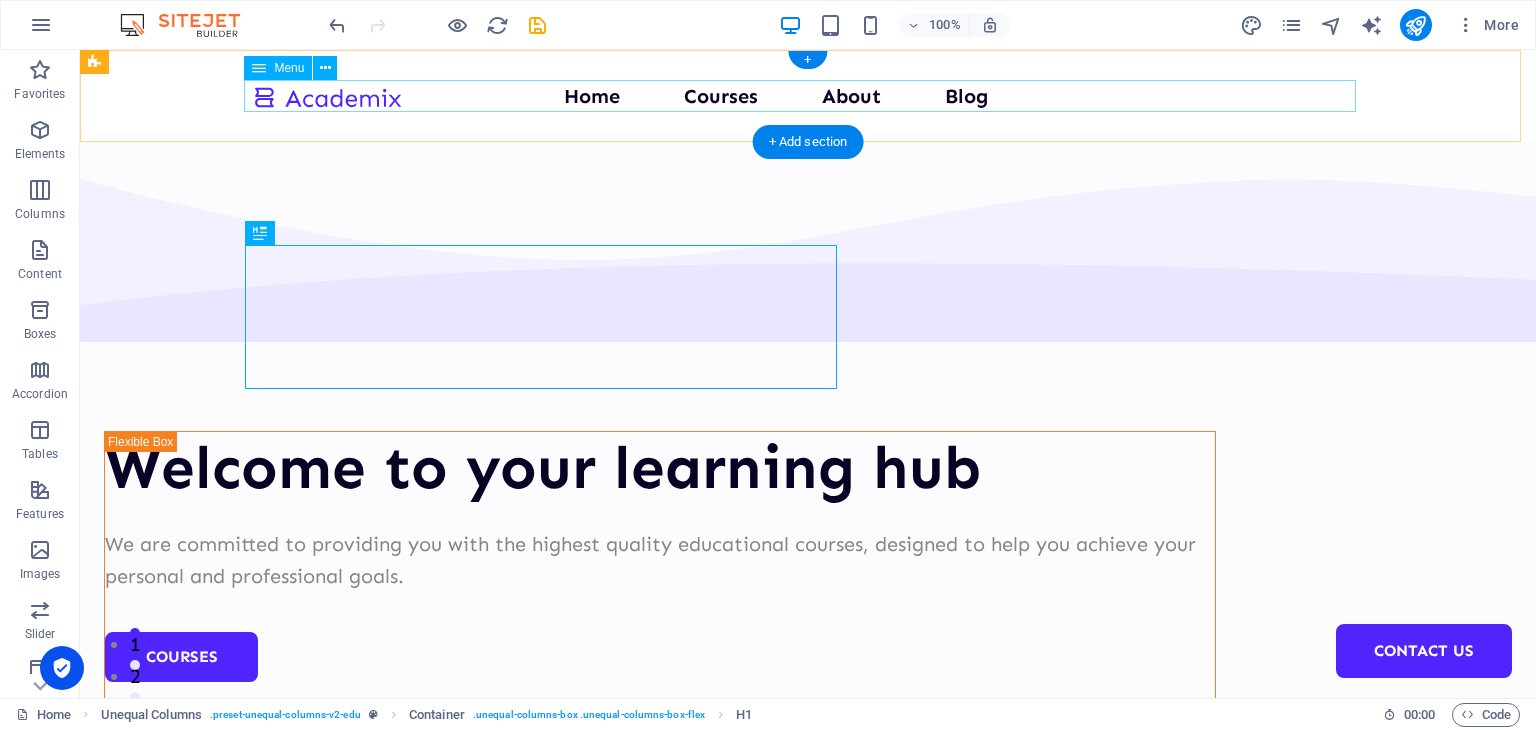 click on "Home Courses About Blog Contact Us" at bounding box center (808, 96) 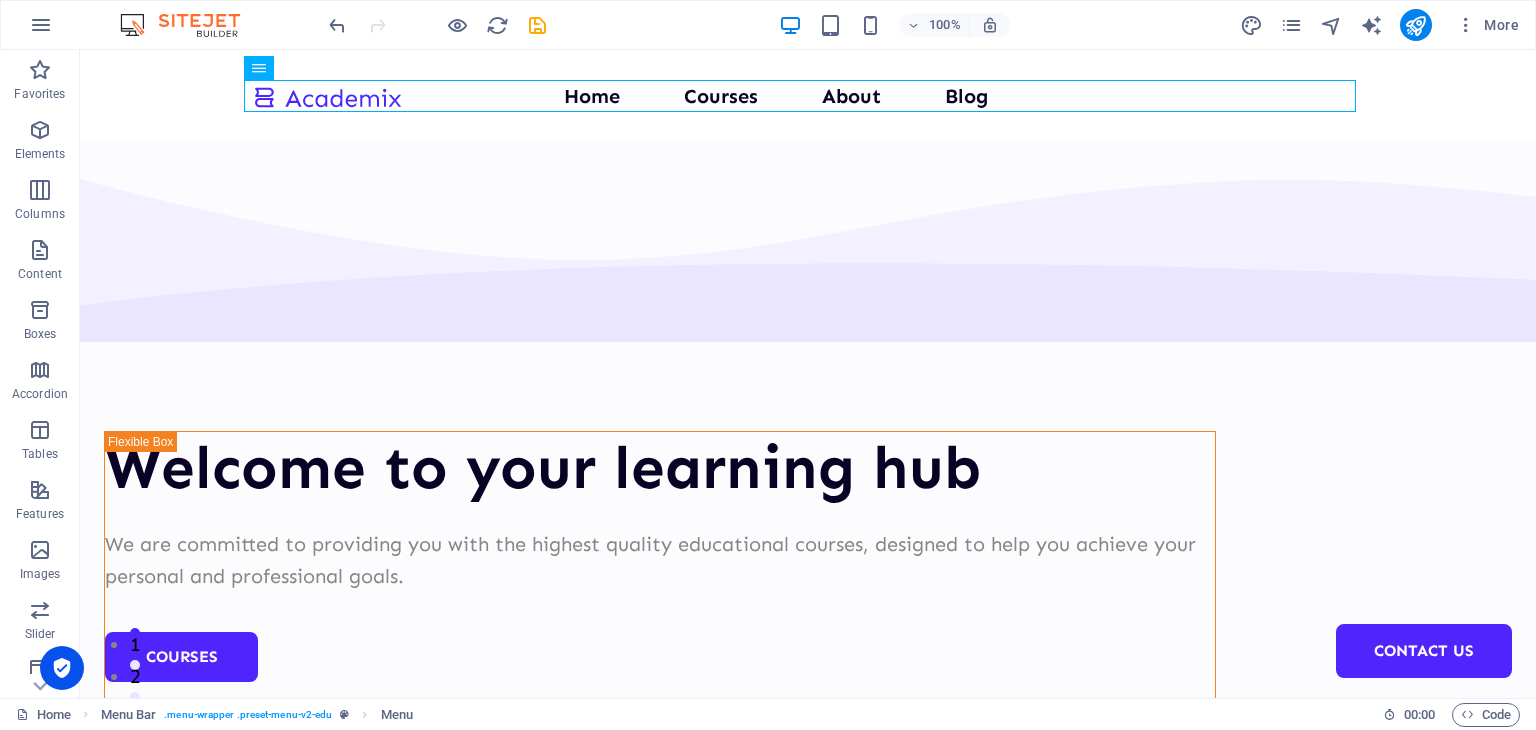 click at bounding box center (190, 25) 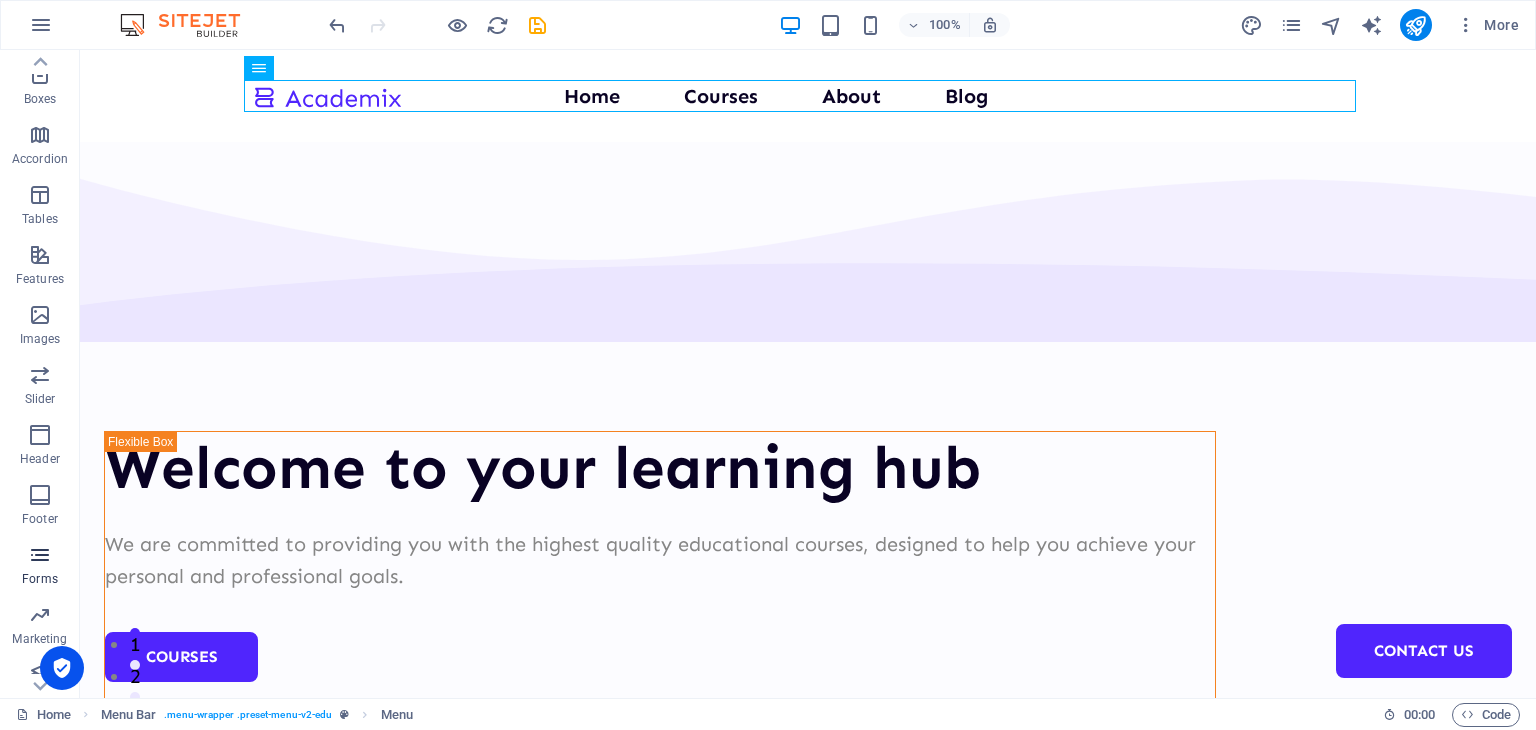 scroll, scrollTop: 252, scrollLeft: 0, axis: vertical 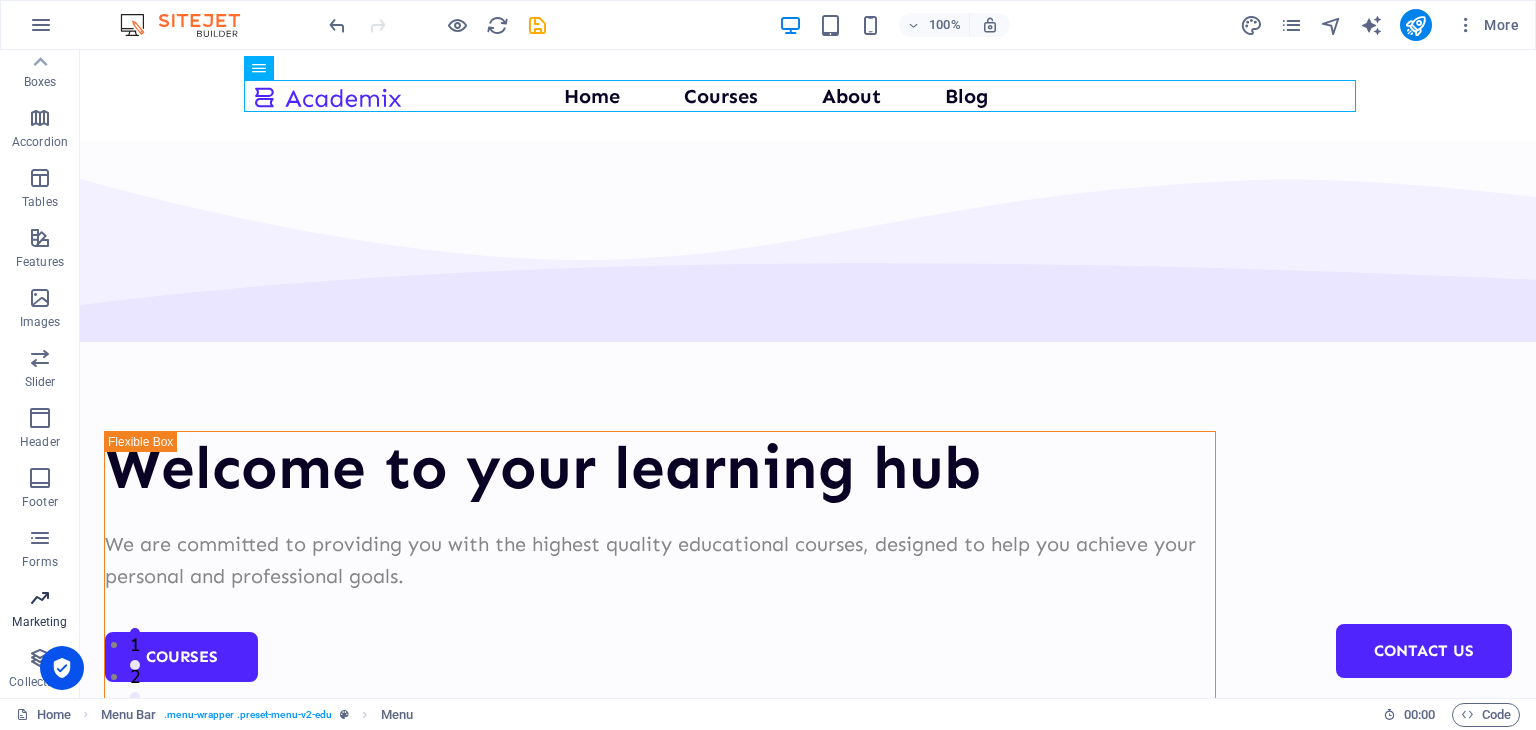 click at bounding box center [40, 598] 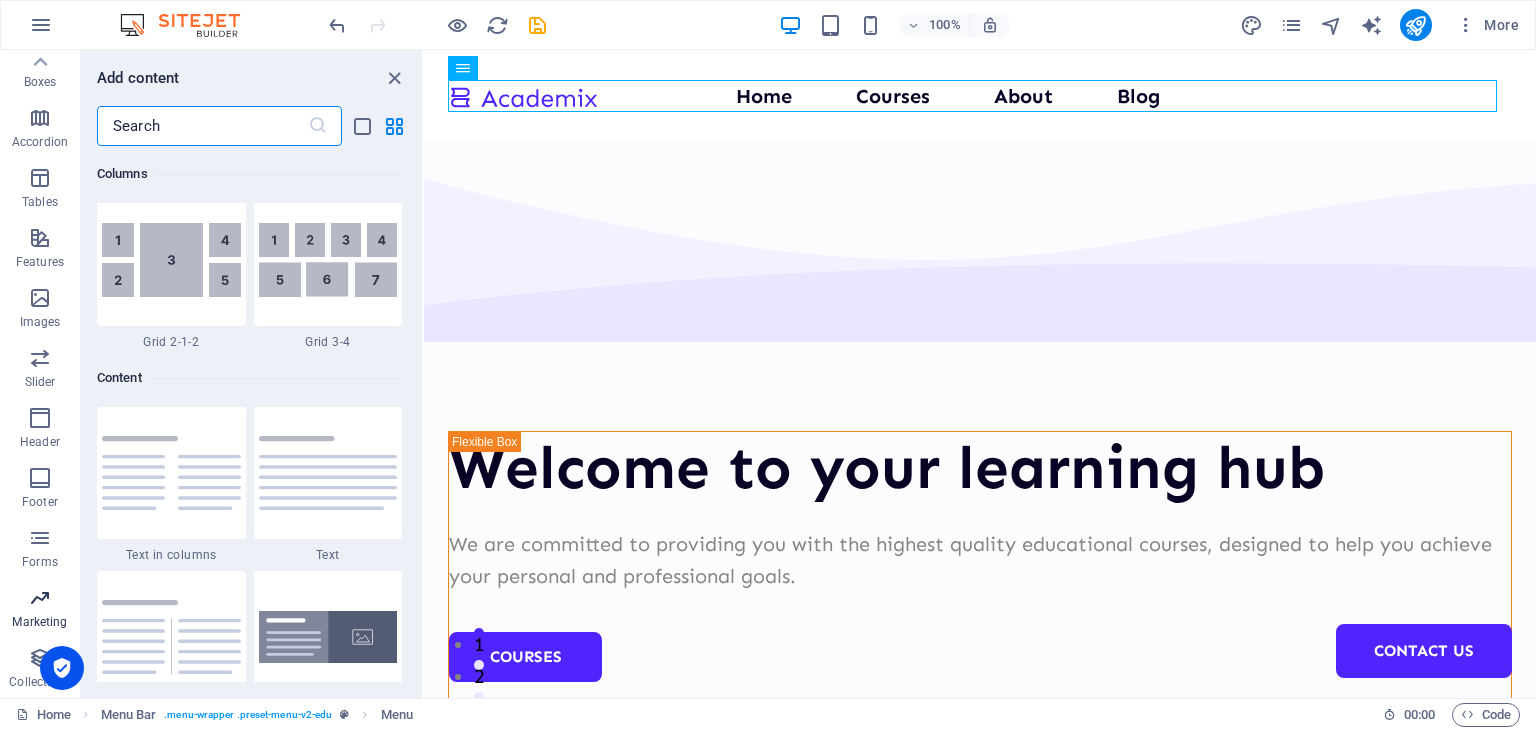 scroll, scrollTop: 16124, scrollLeft: 0, axis: vertical 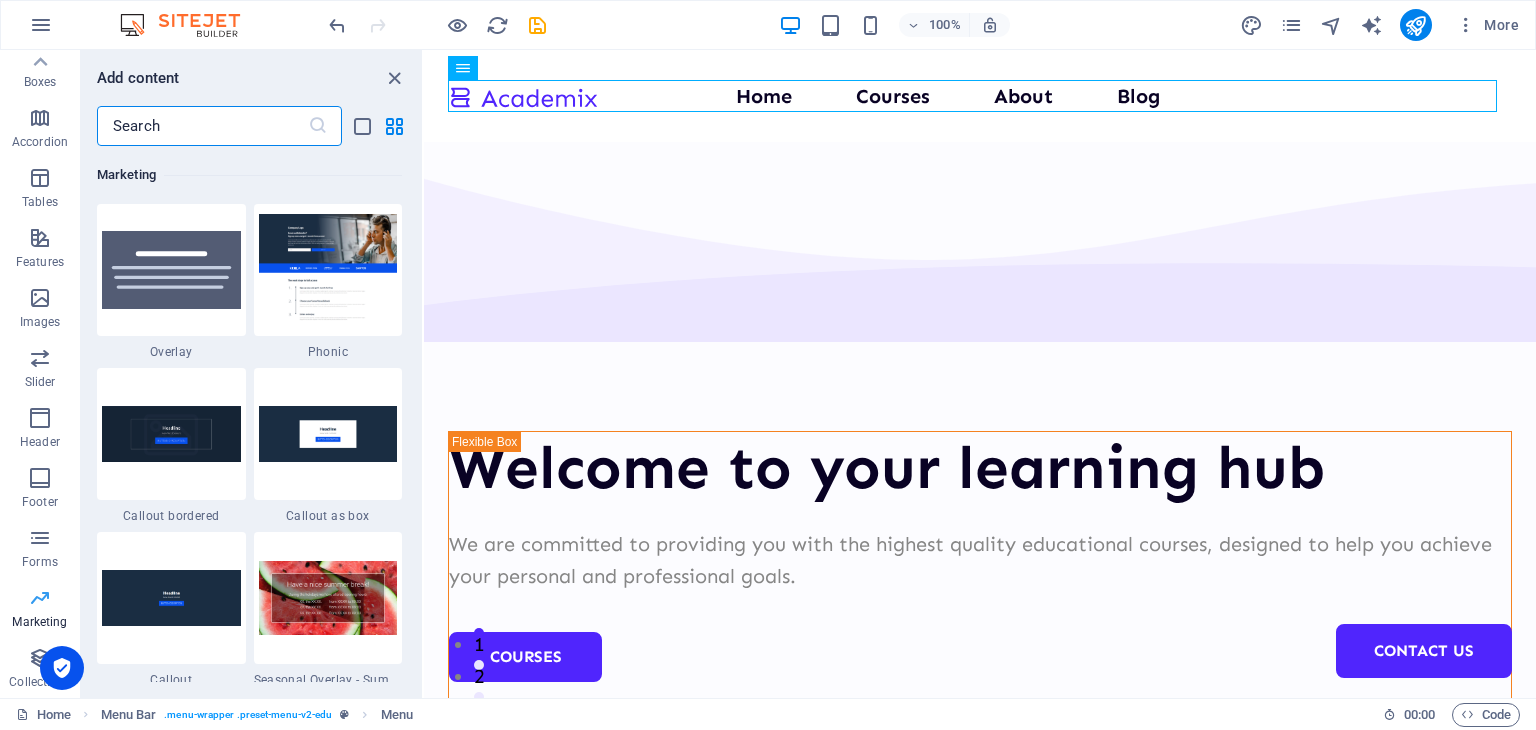 click at bounding box center [40, 598] 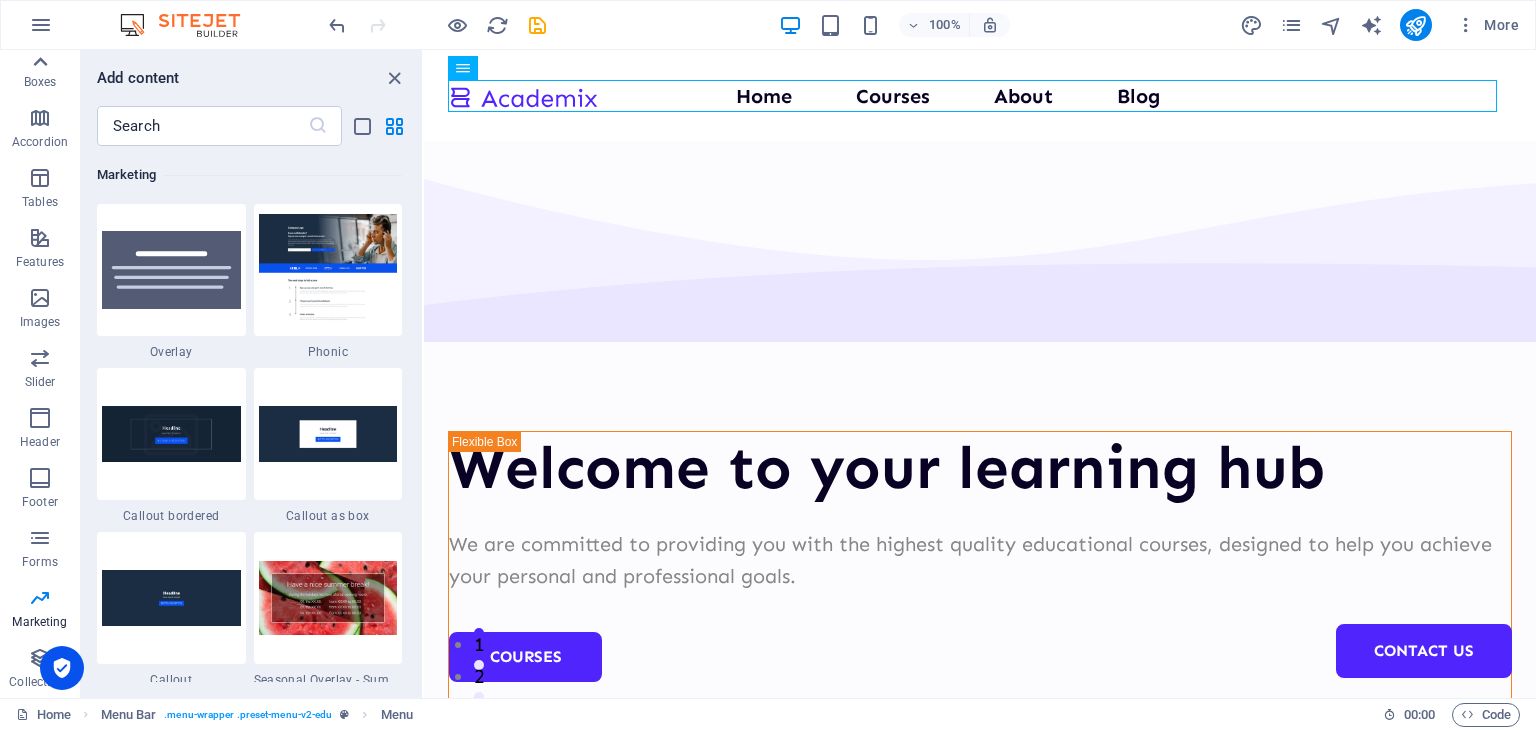 click 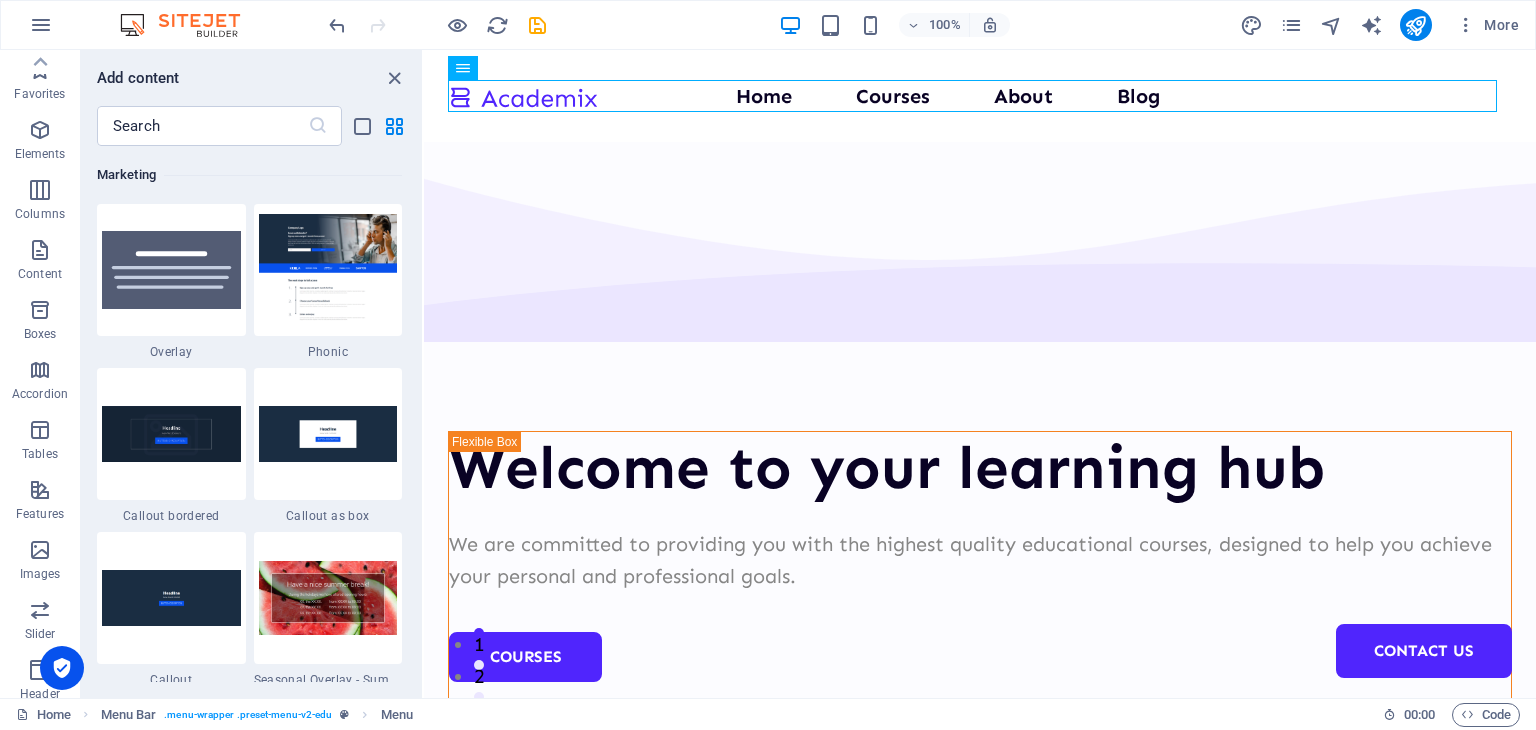 scroll, scrollTop: 0, scrollLeft: 0, axis: both 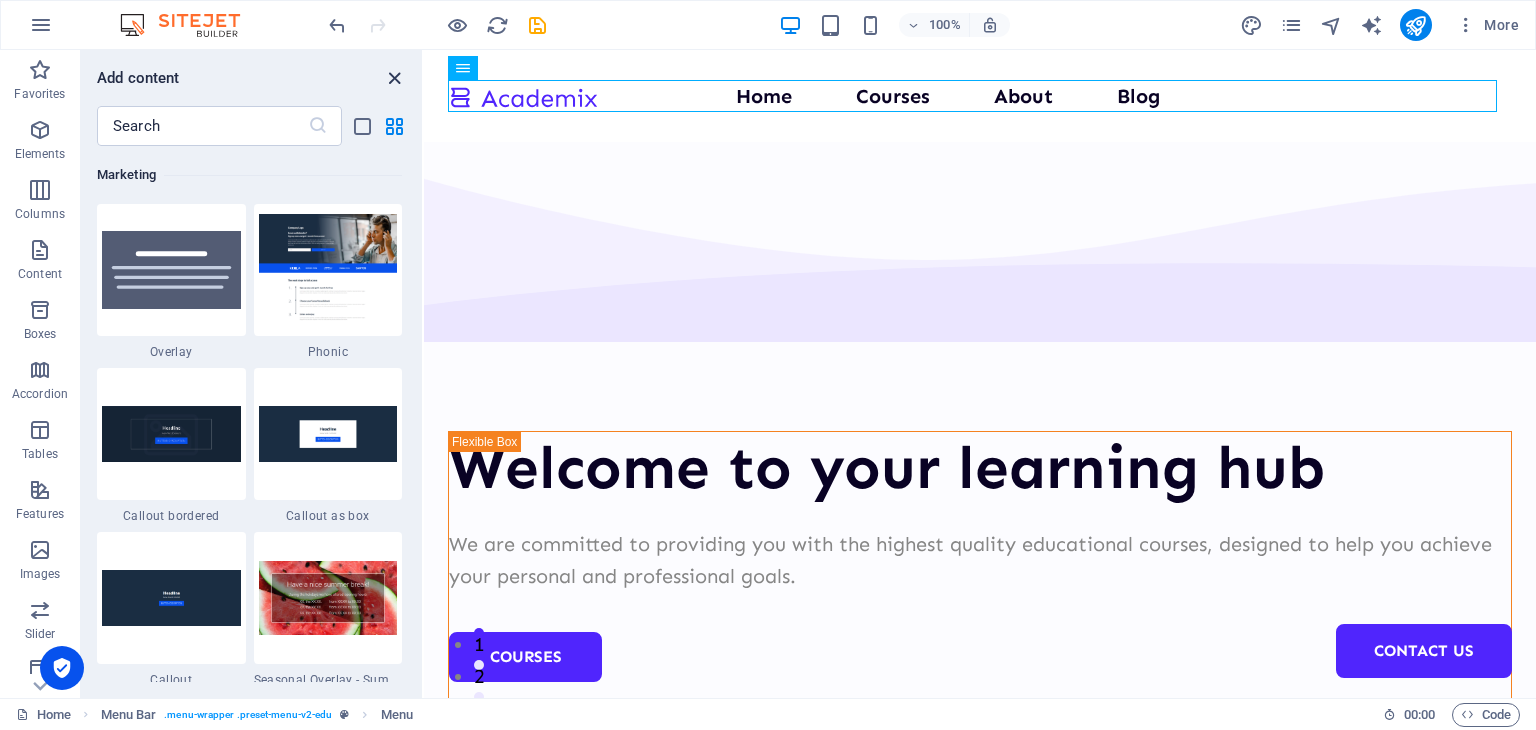 click at bounding box center [394, 78] 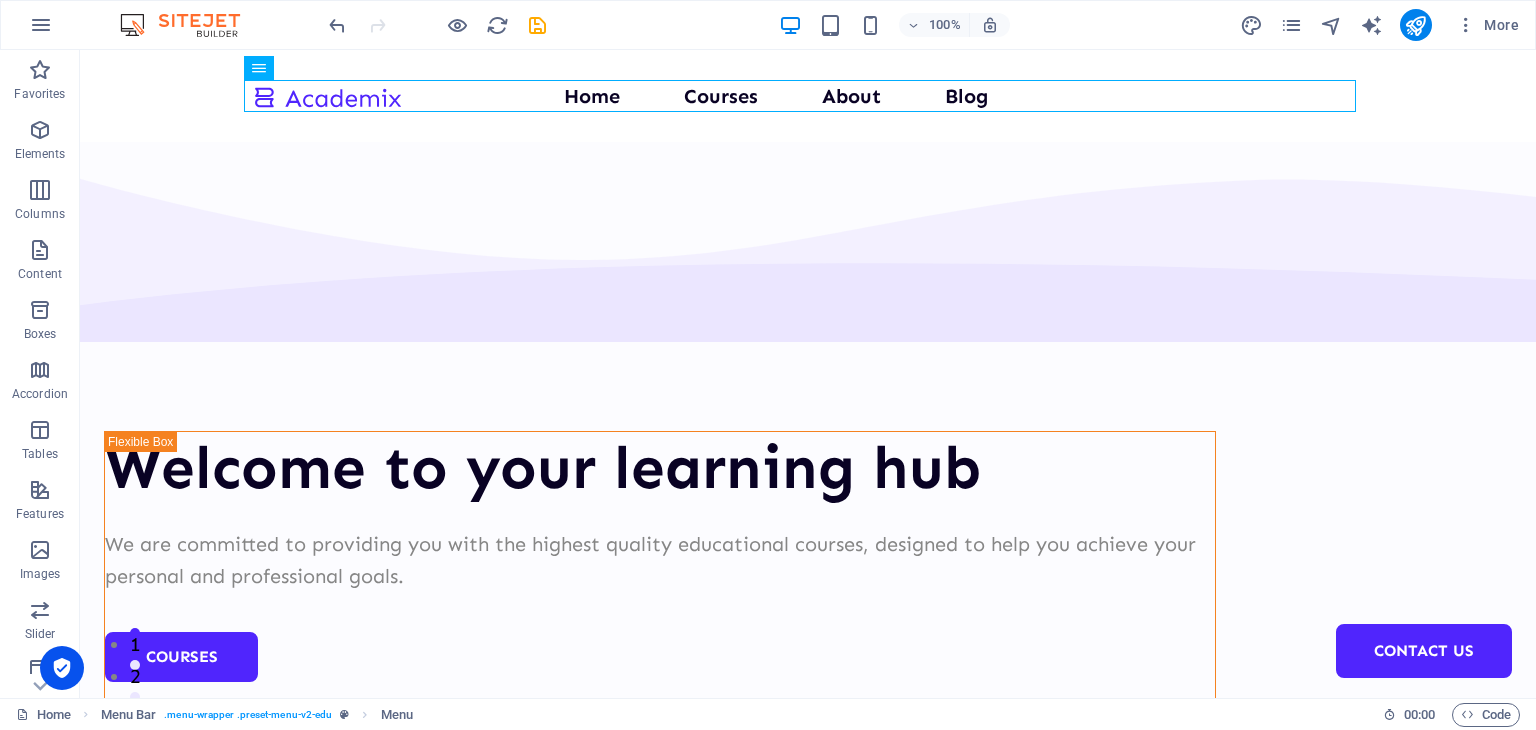 click on "100% More" at bounding box center (768, 25) 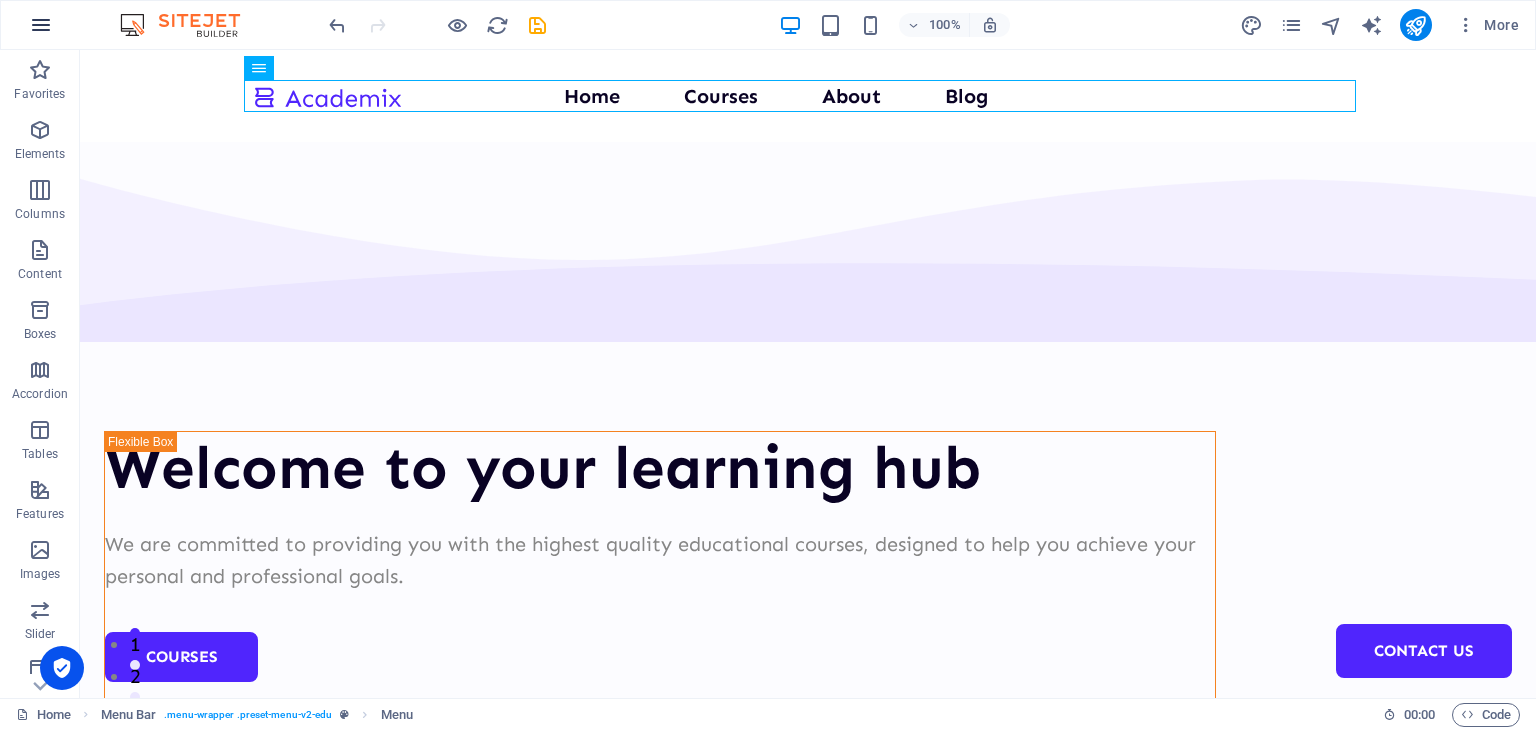 click at bounding box center (41, 25) 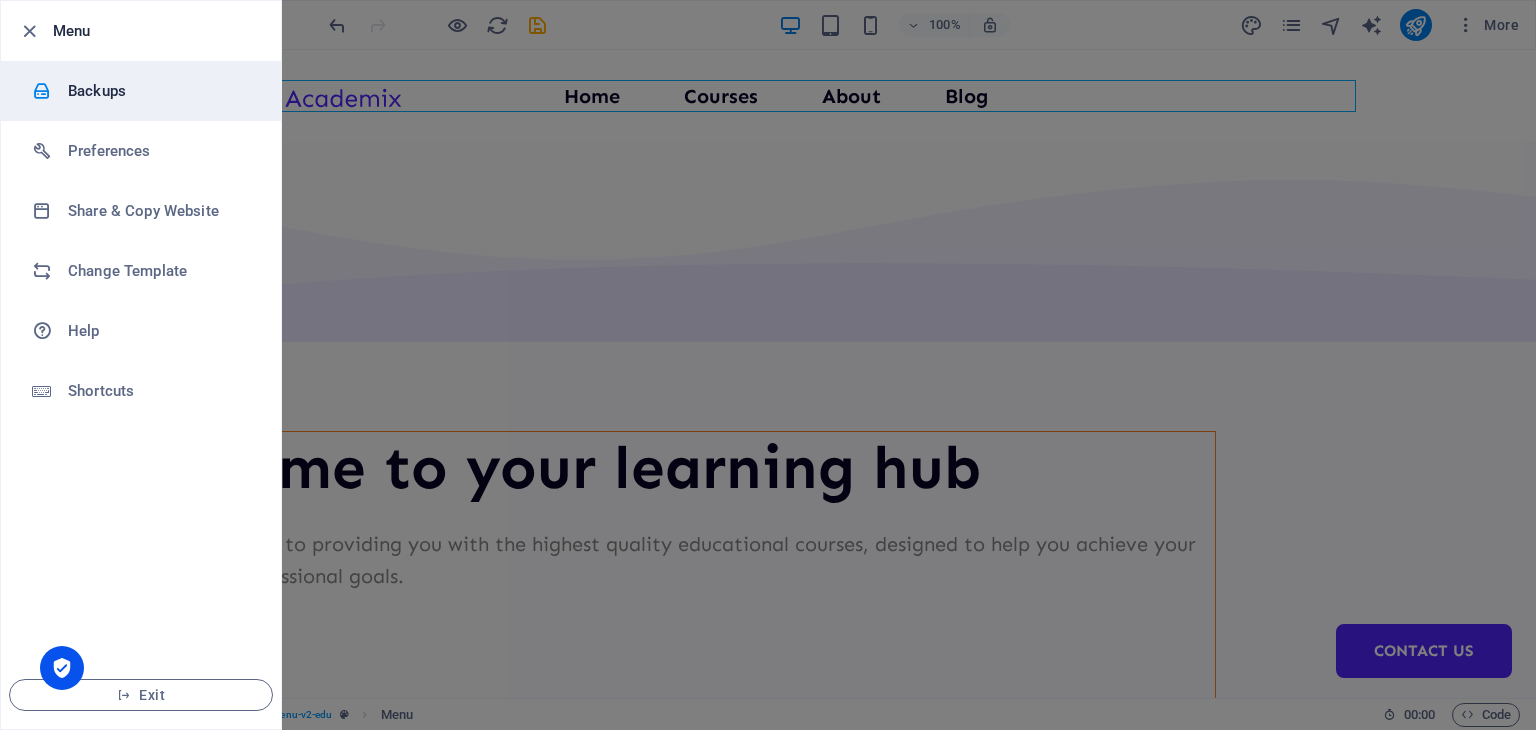 click on "Backups" at bounding box center (160, 91) 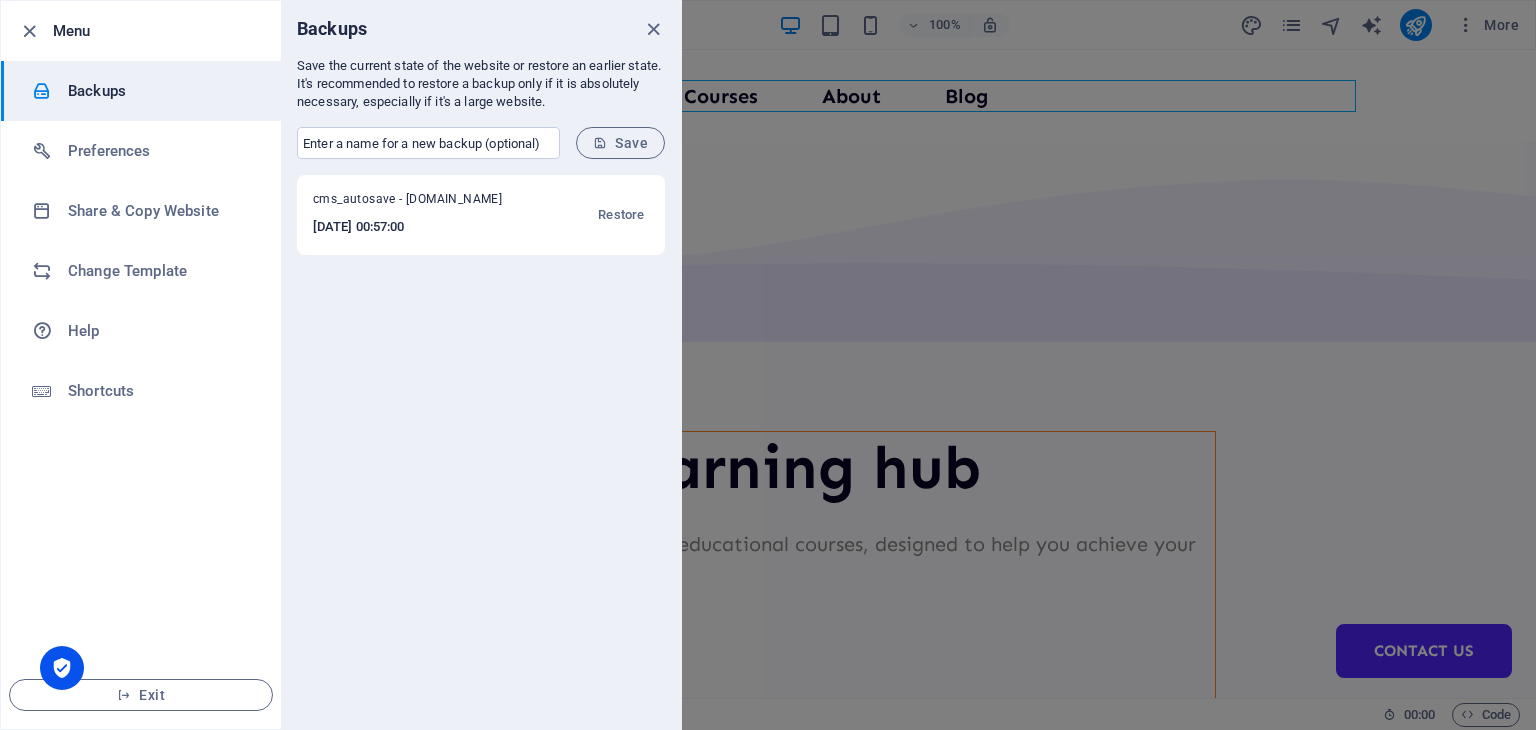 click on "[DATE] 00:57:00" at bounding box center (420, 227) 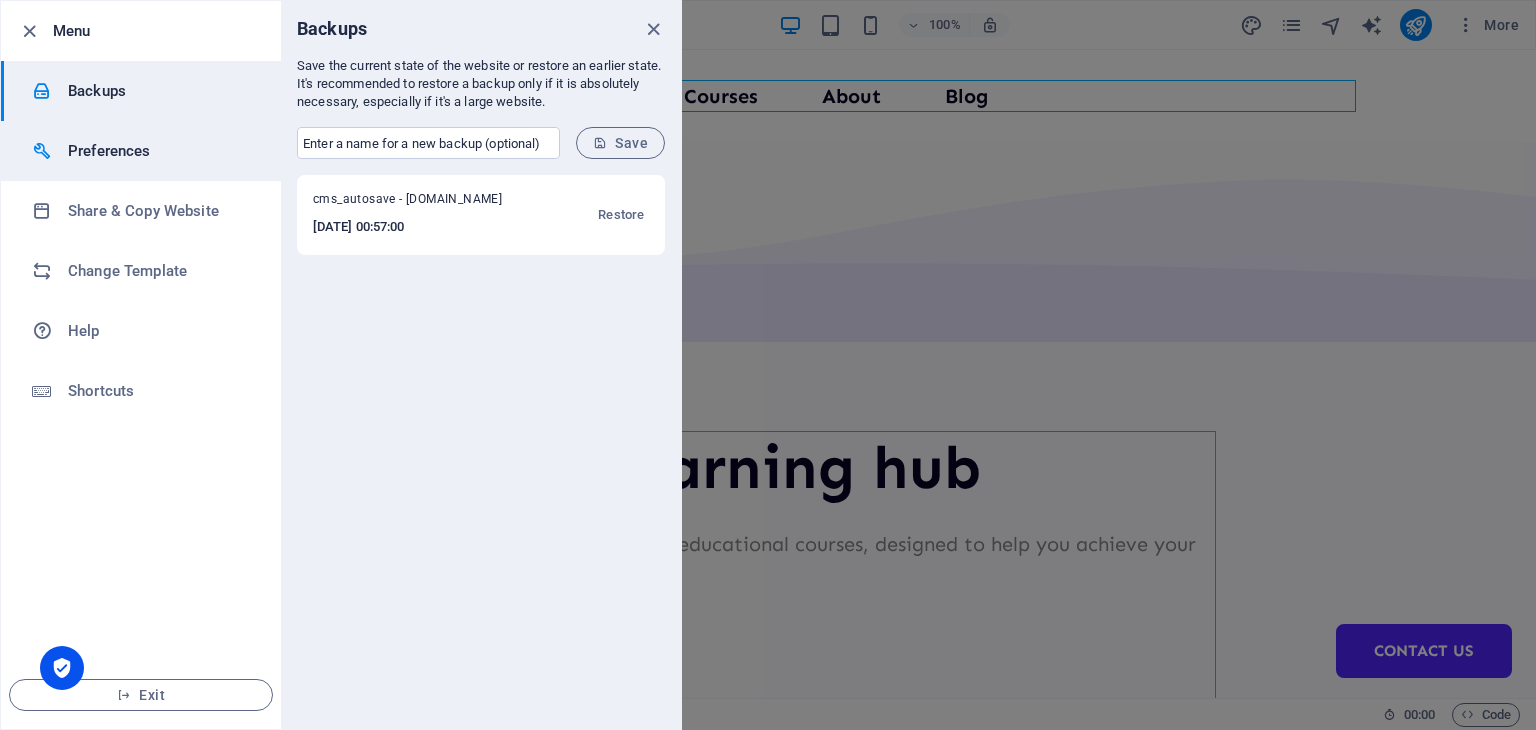click on "Preferences" at bounding box center (160, 151) 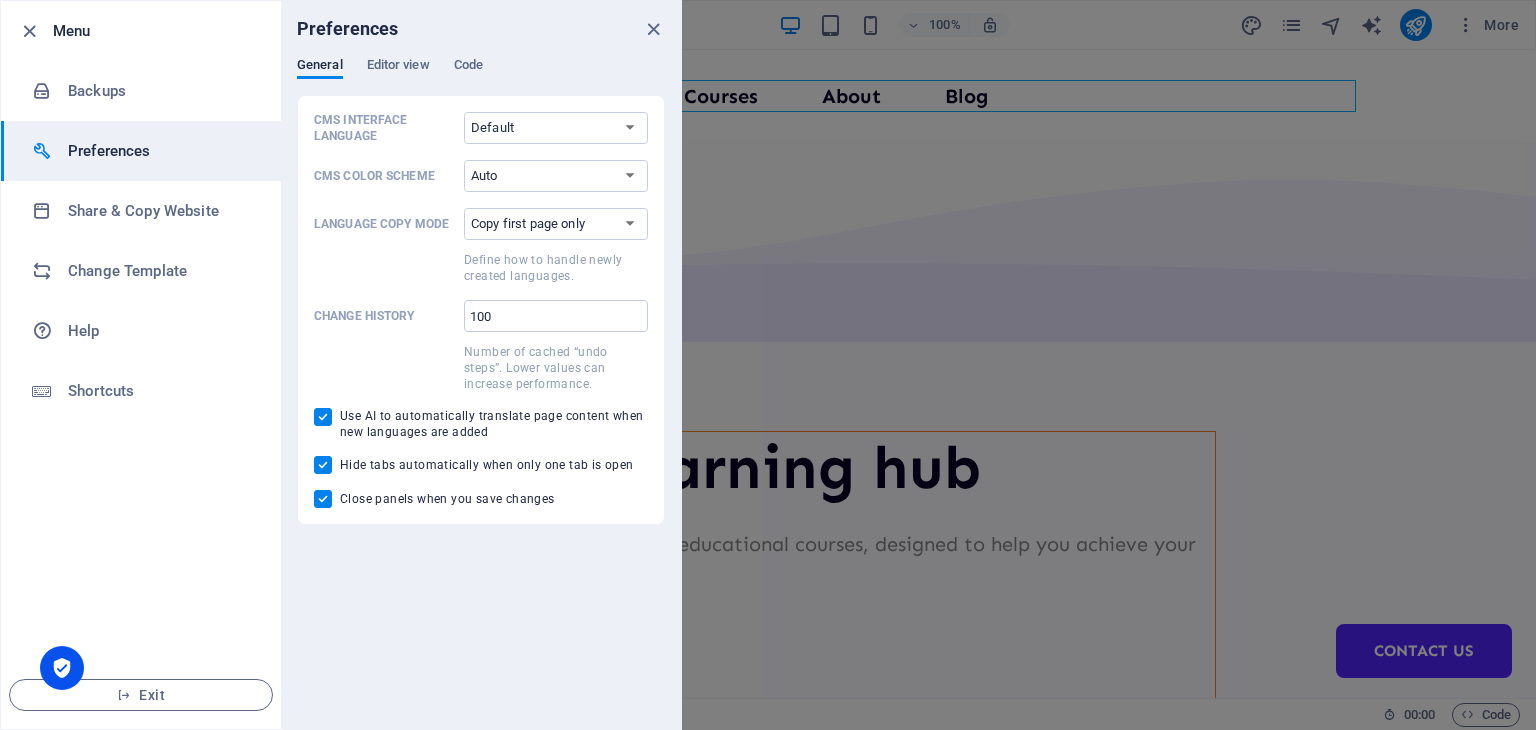 click on "General Editor view Code" at bounding box center (481, 76) 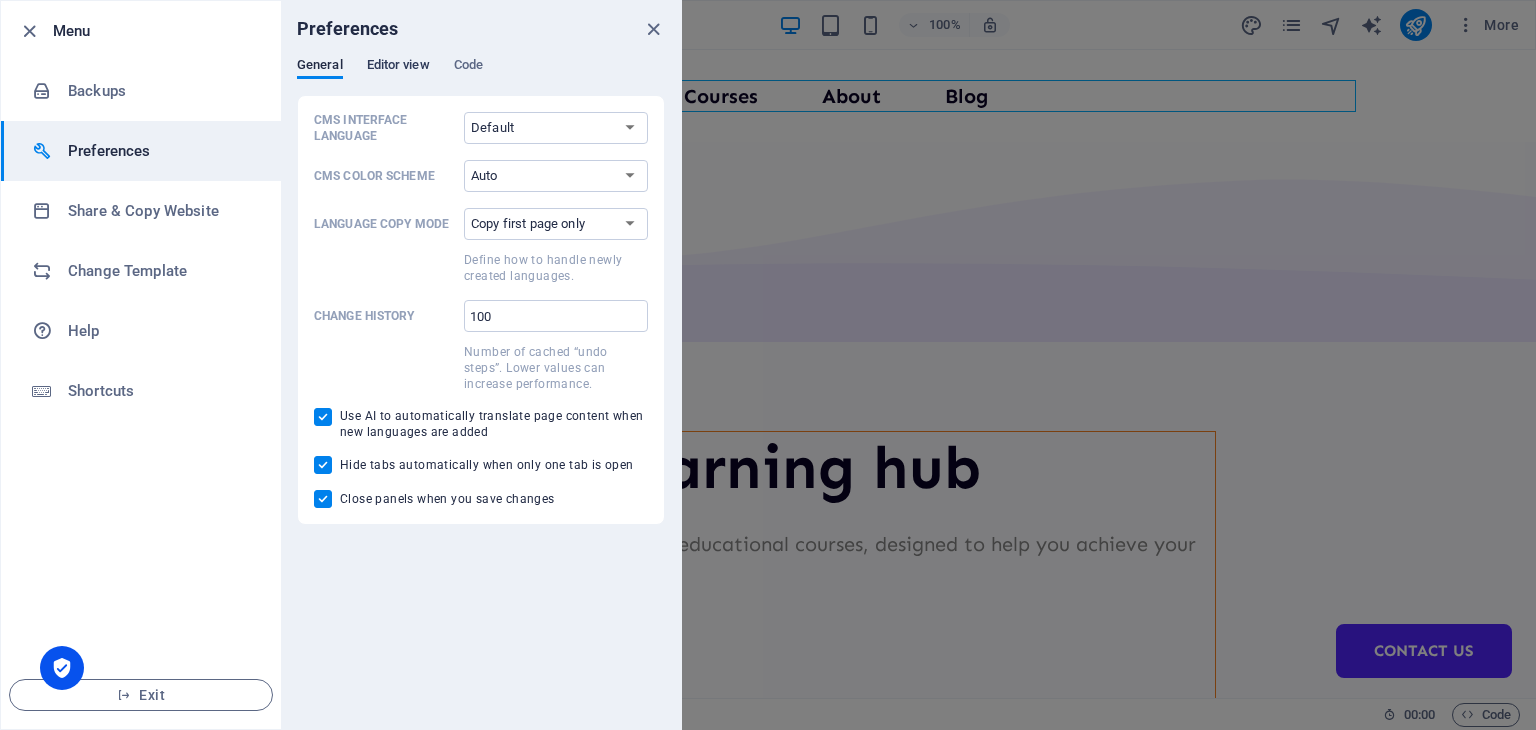 click on "Editor view" at bounding box center [398, 67] 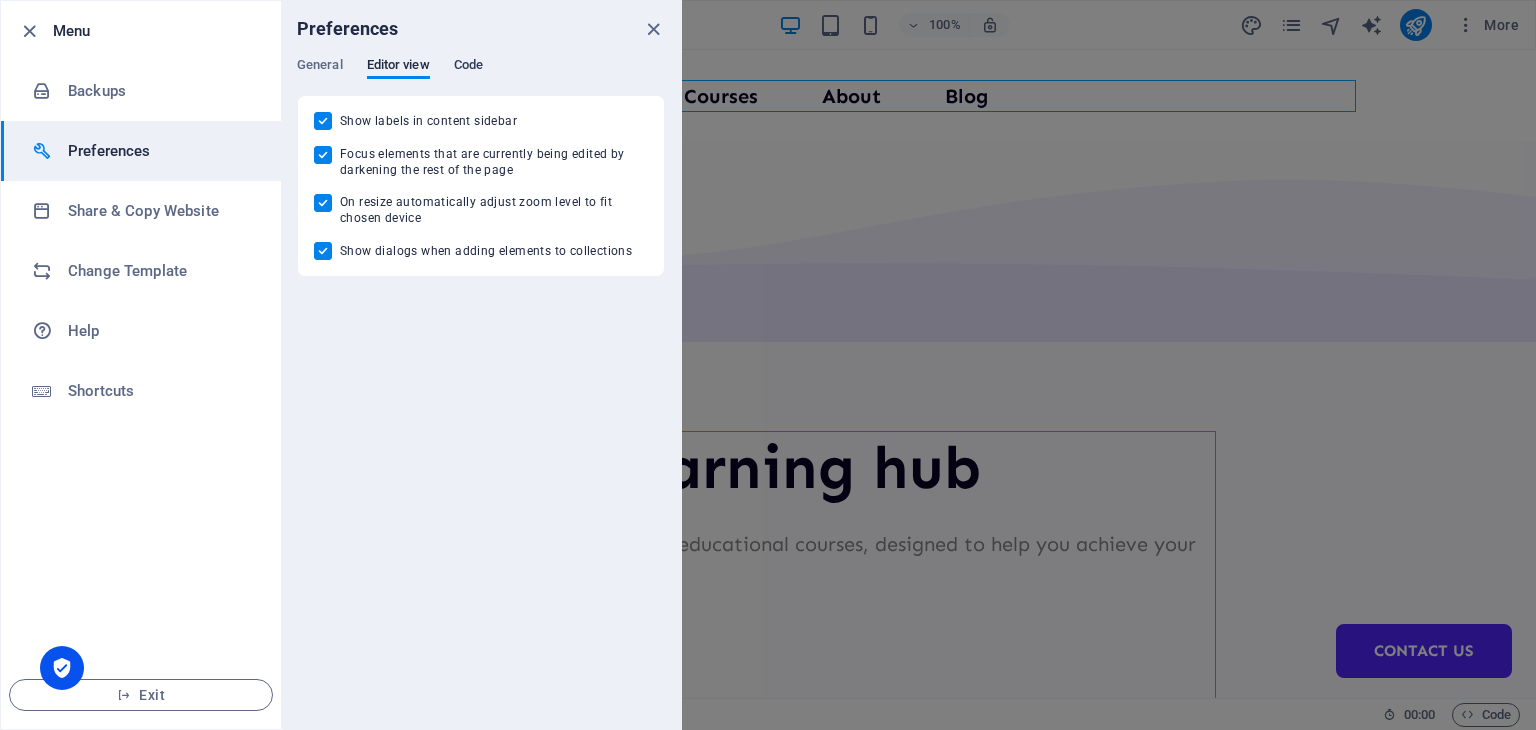 click on "Code" at bounding box center (468, 67) 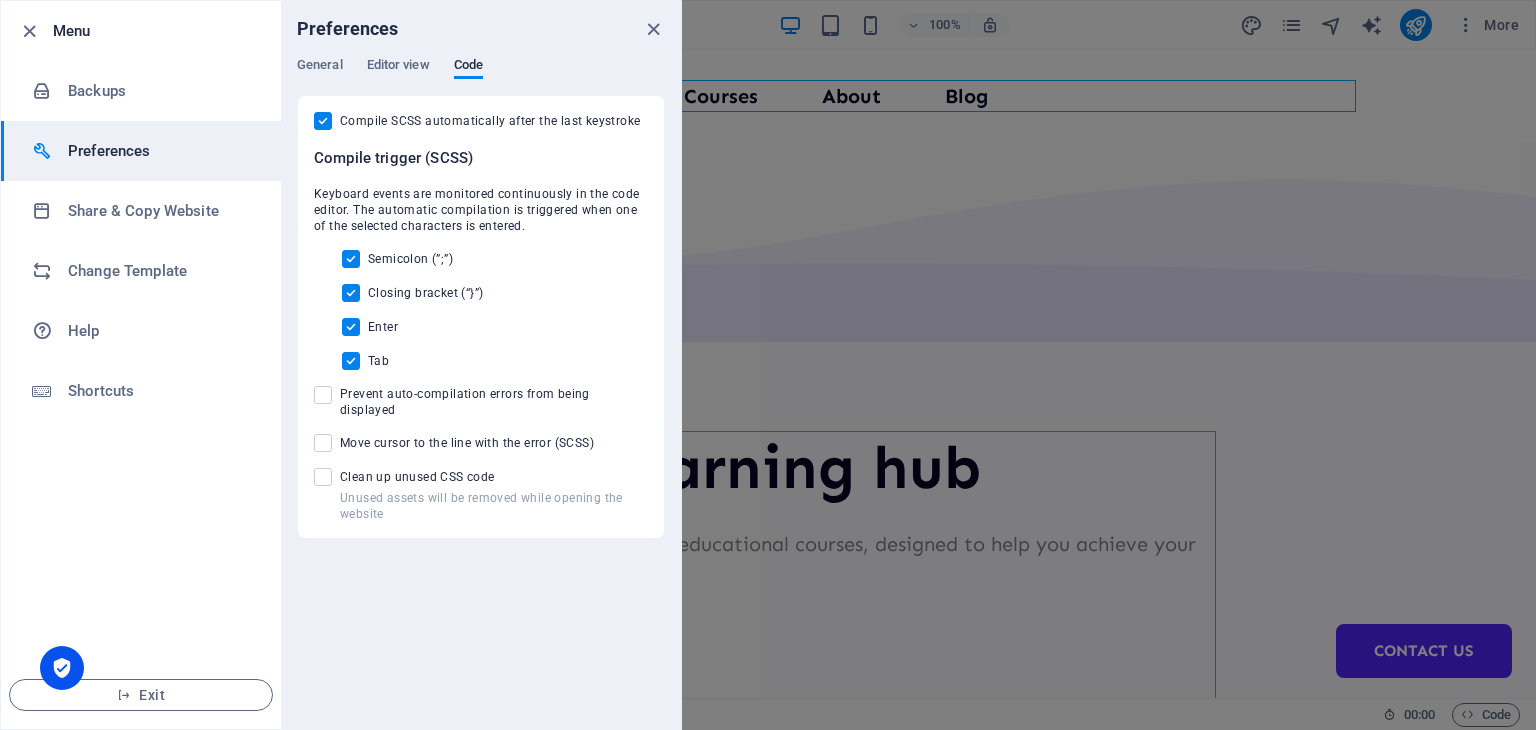 click on "Preferences" at bounding box center [481, 29] 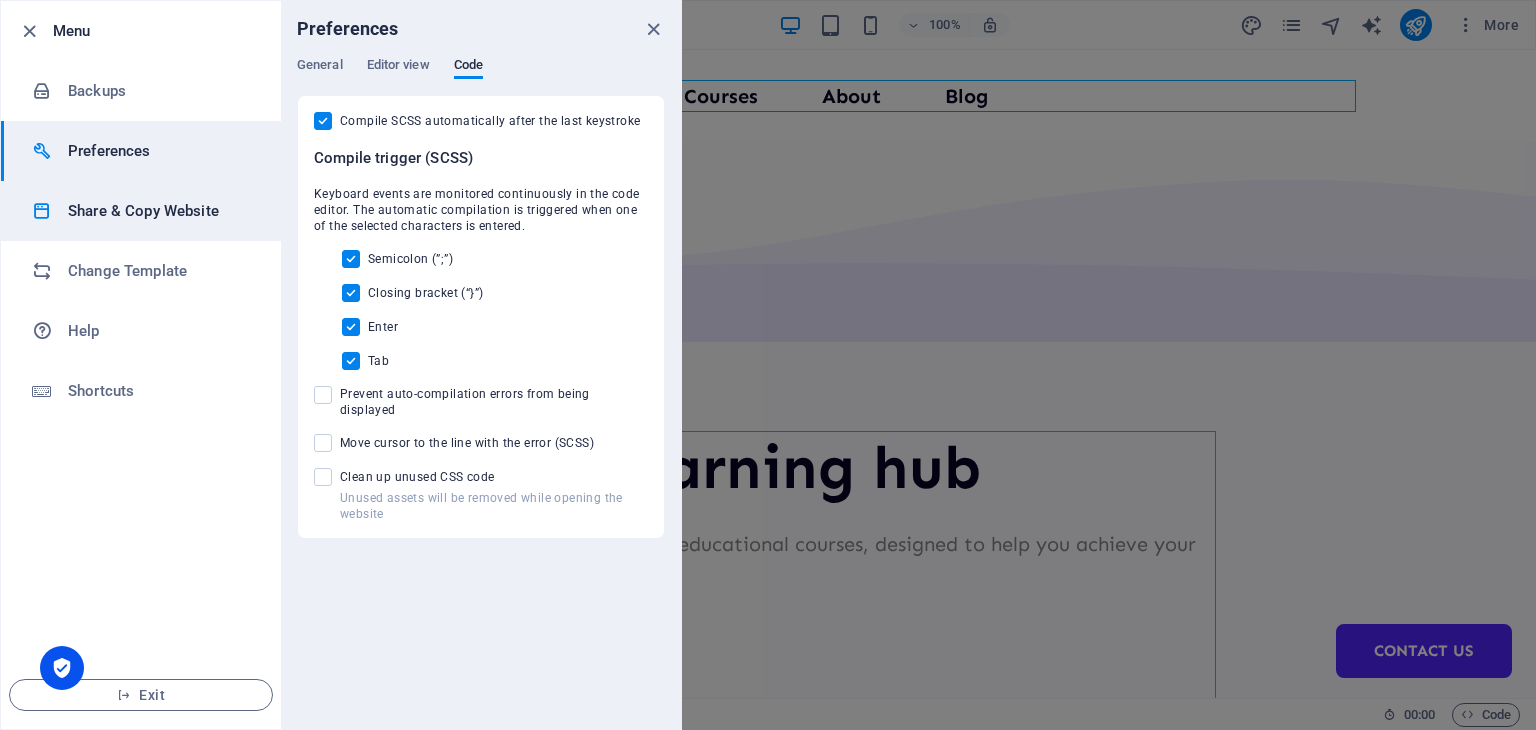 click on "Share & Copy Website" at bounding box center [160, 211] 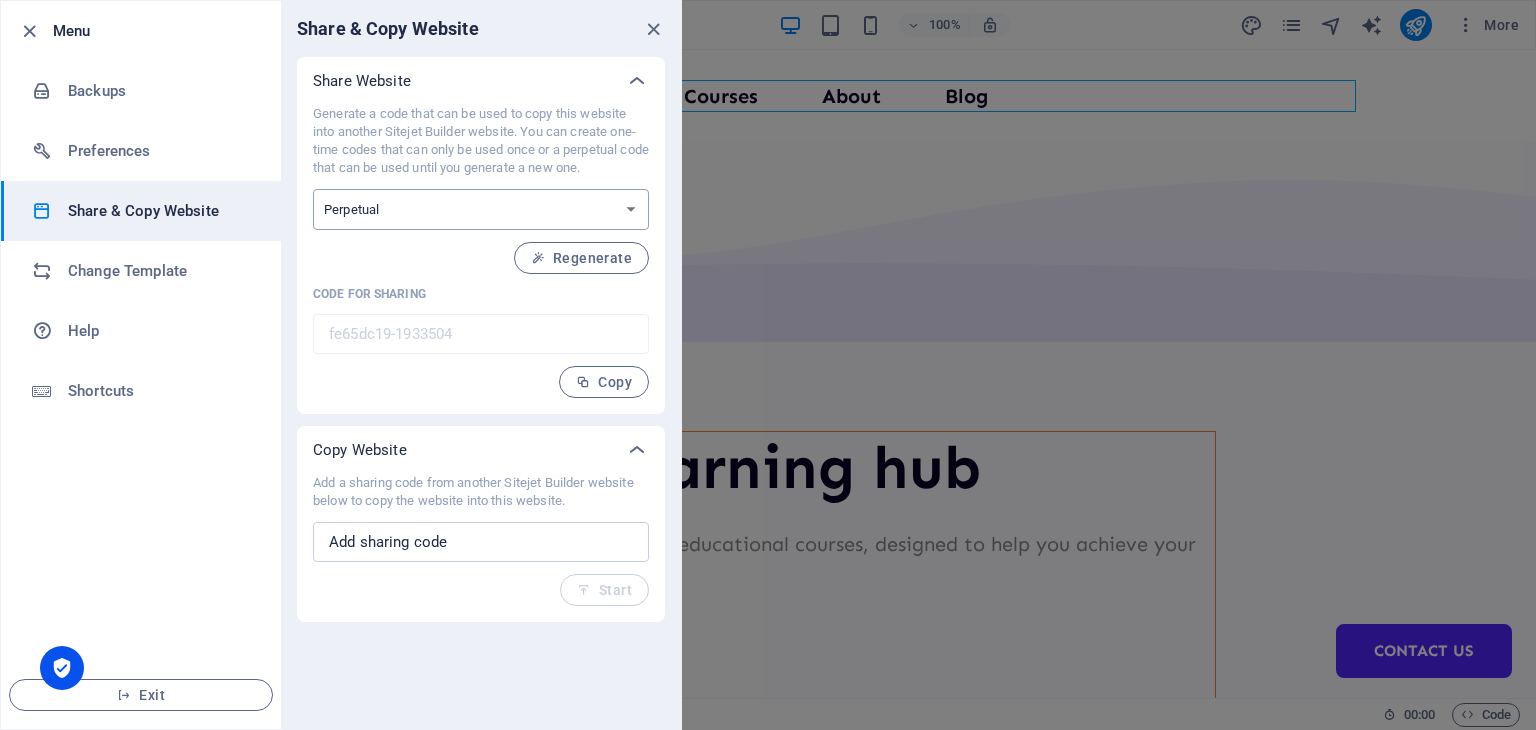 click on "One-time Perpetual" at bounding box center [481, 209] 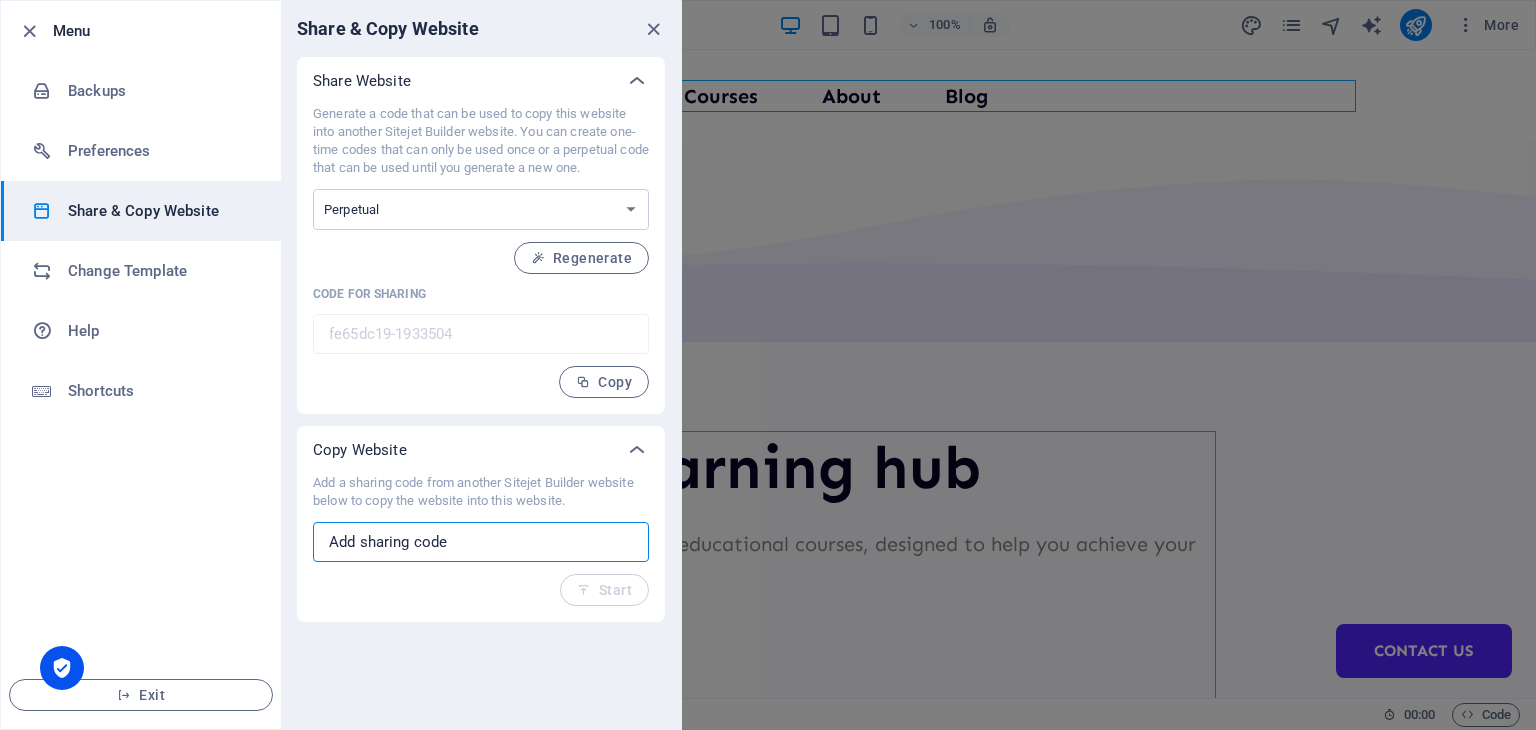 drag, startPoint x: 410, startPoint y: 284, endPoint x: 363, endPoint y: 536, distance: 256.34546 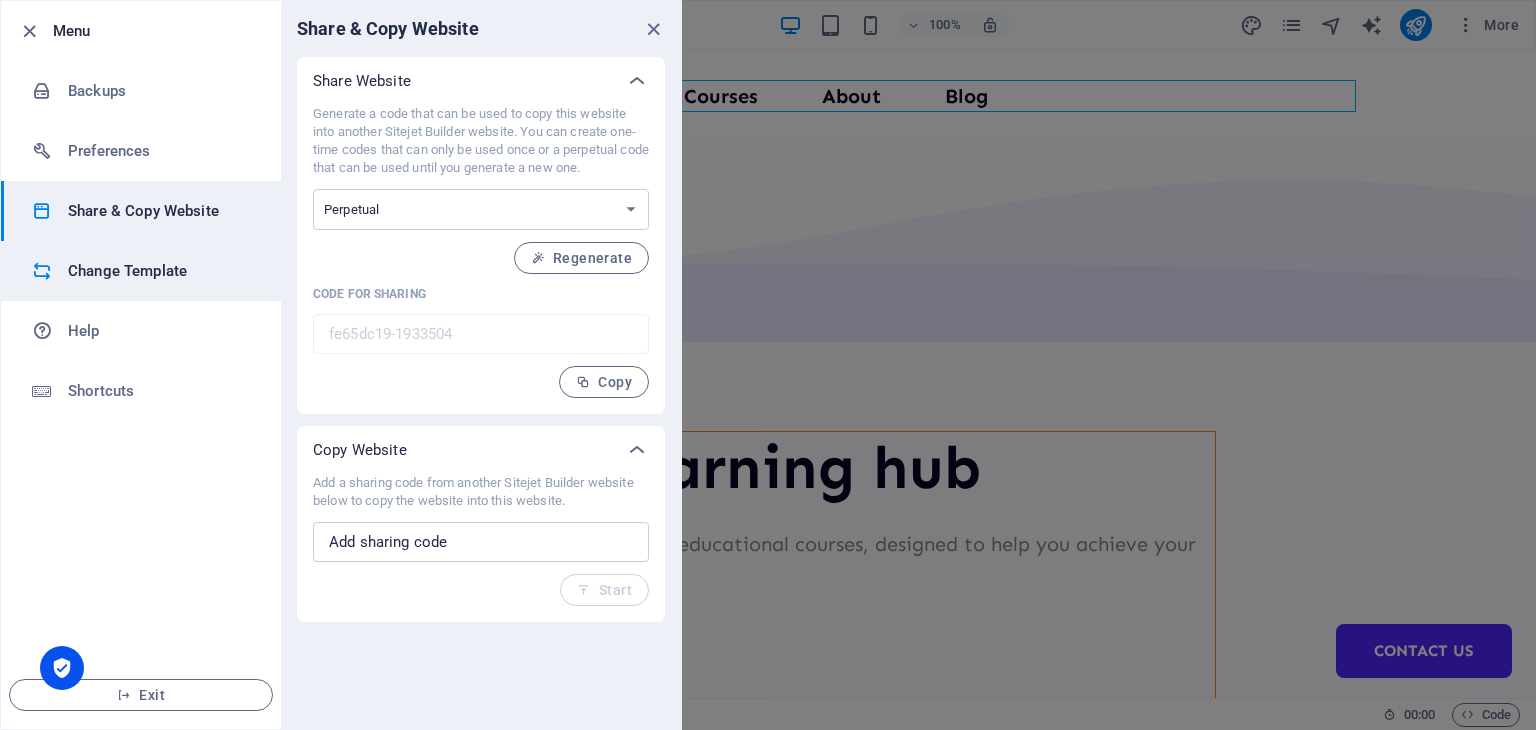 click on "Change Template" at bounding box center [160, 271] 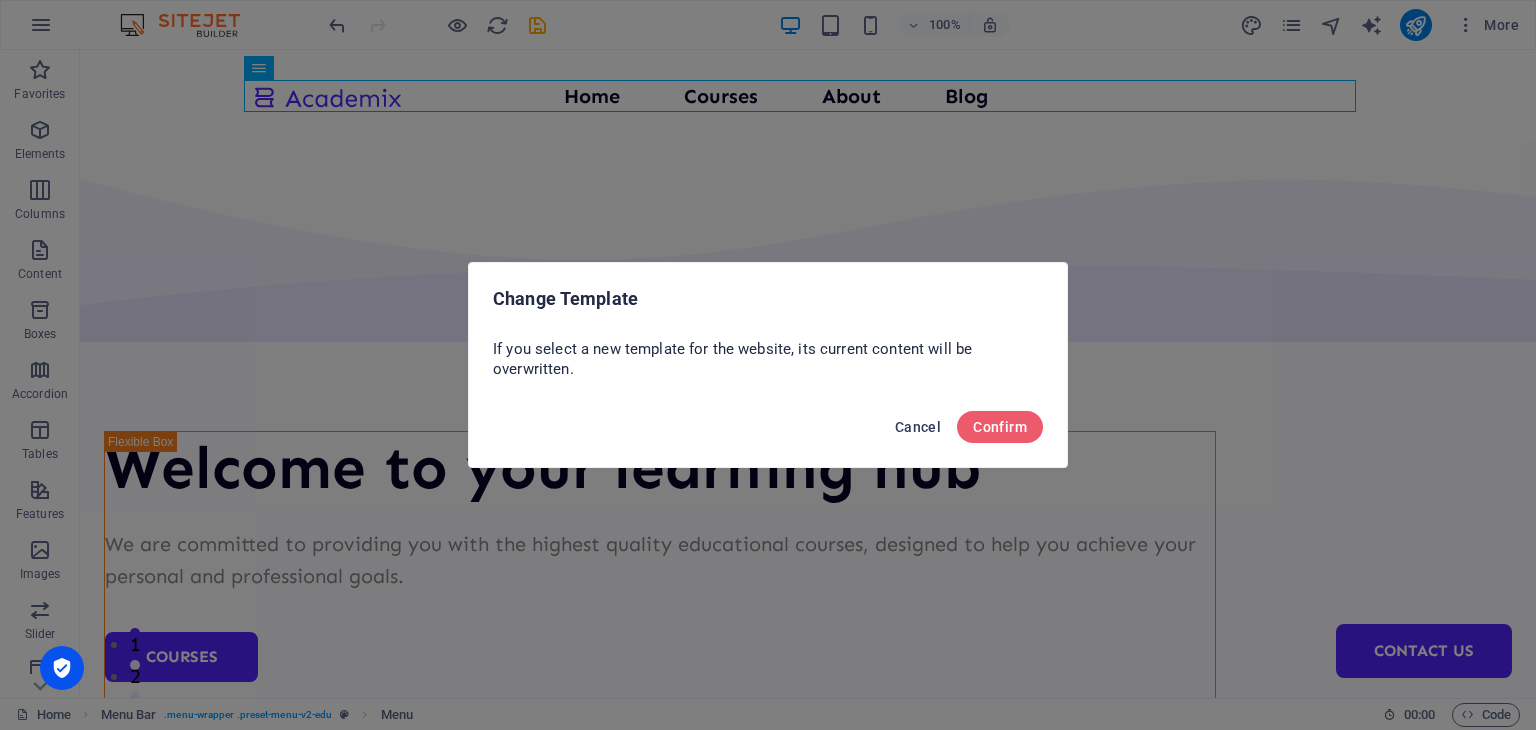 click on "Cancel" at bounding box center [918, 427] 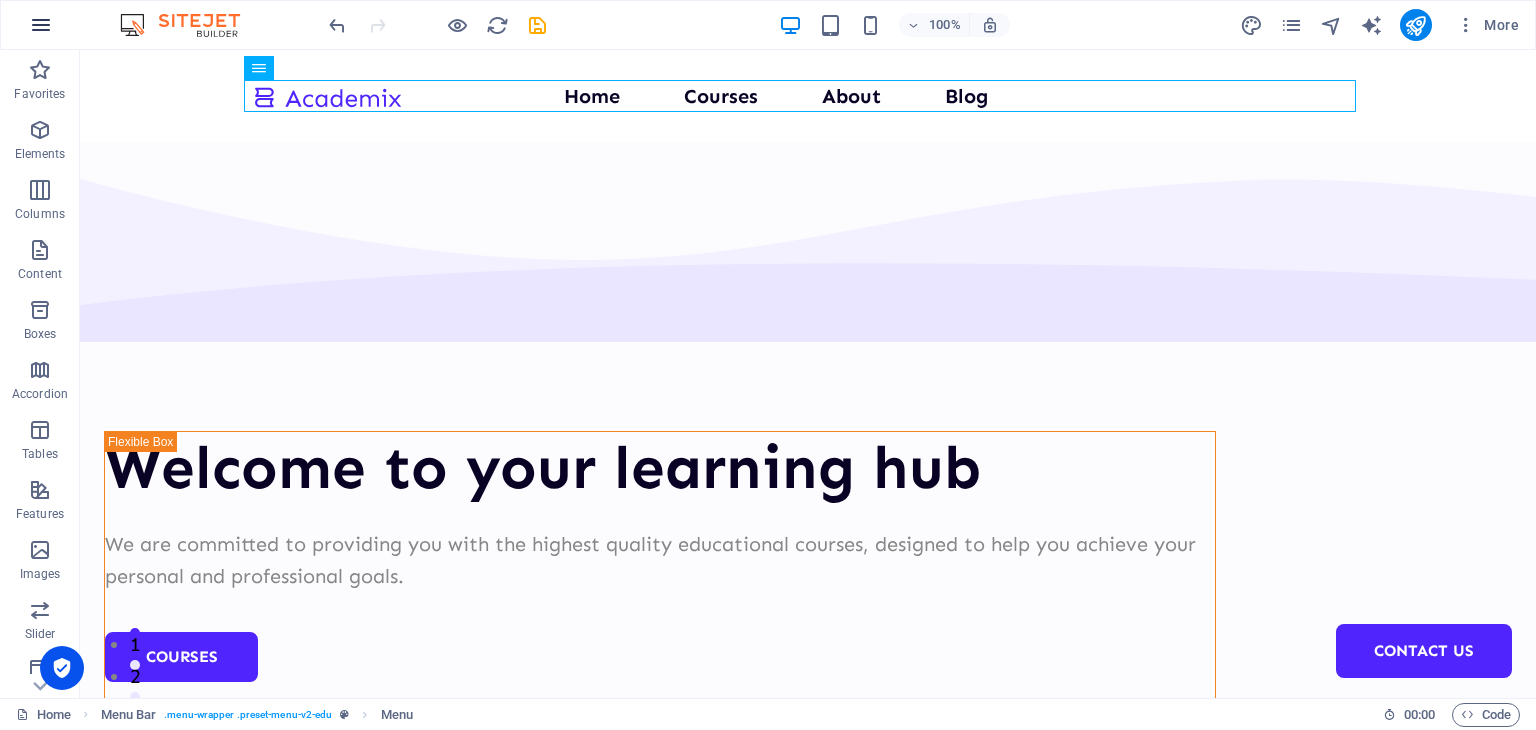 click at bounding box center [41, 25] 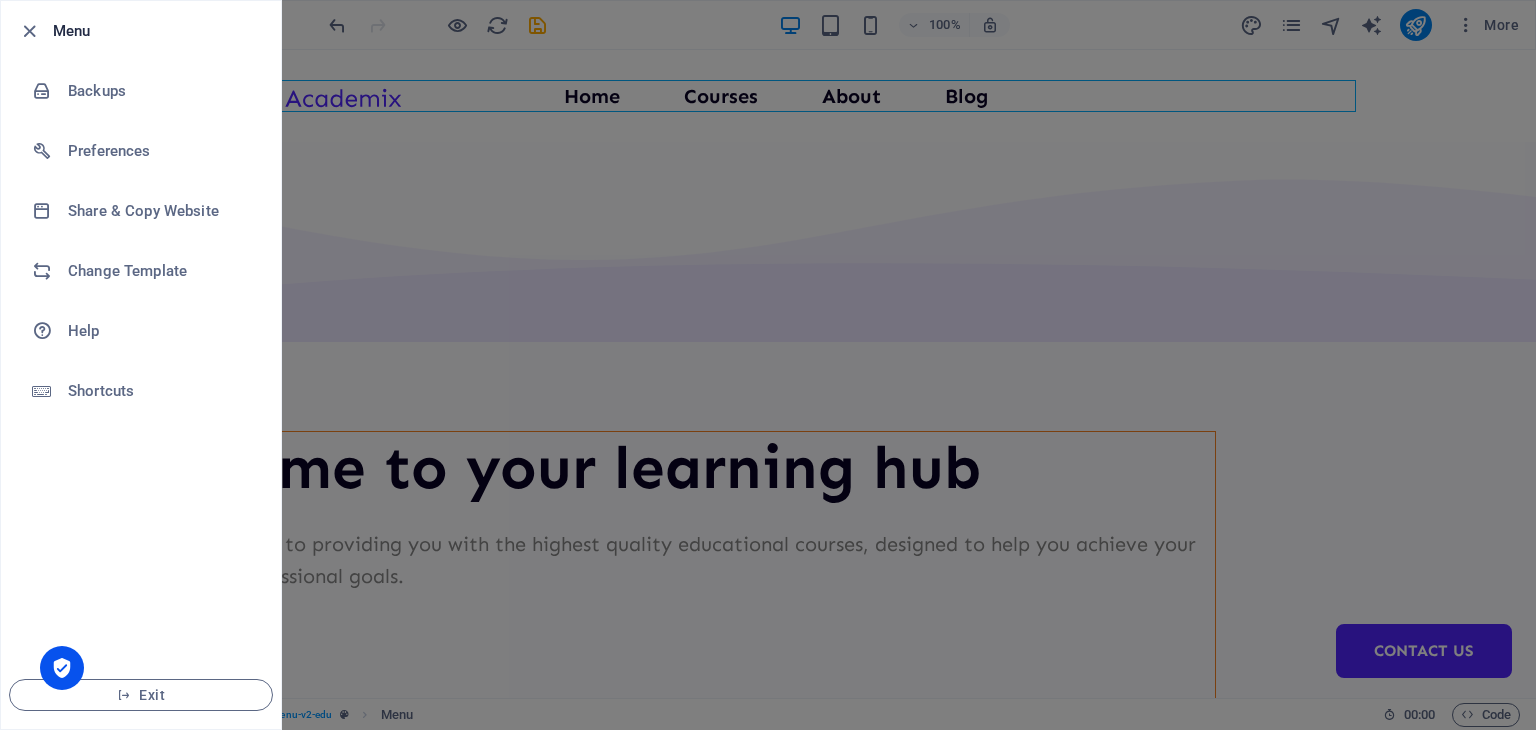 click at bounding box center [768, 365] 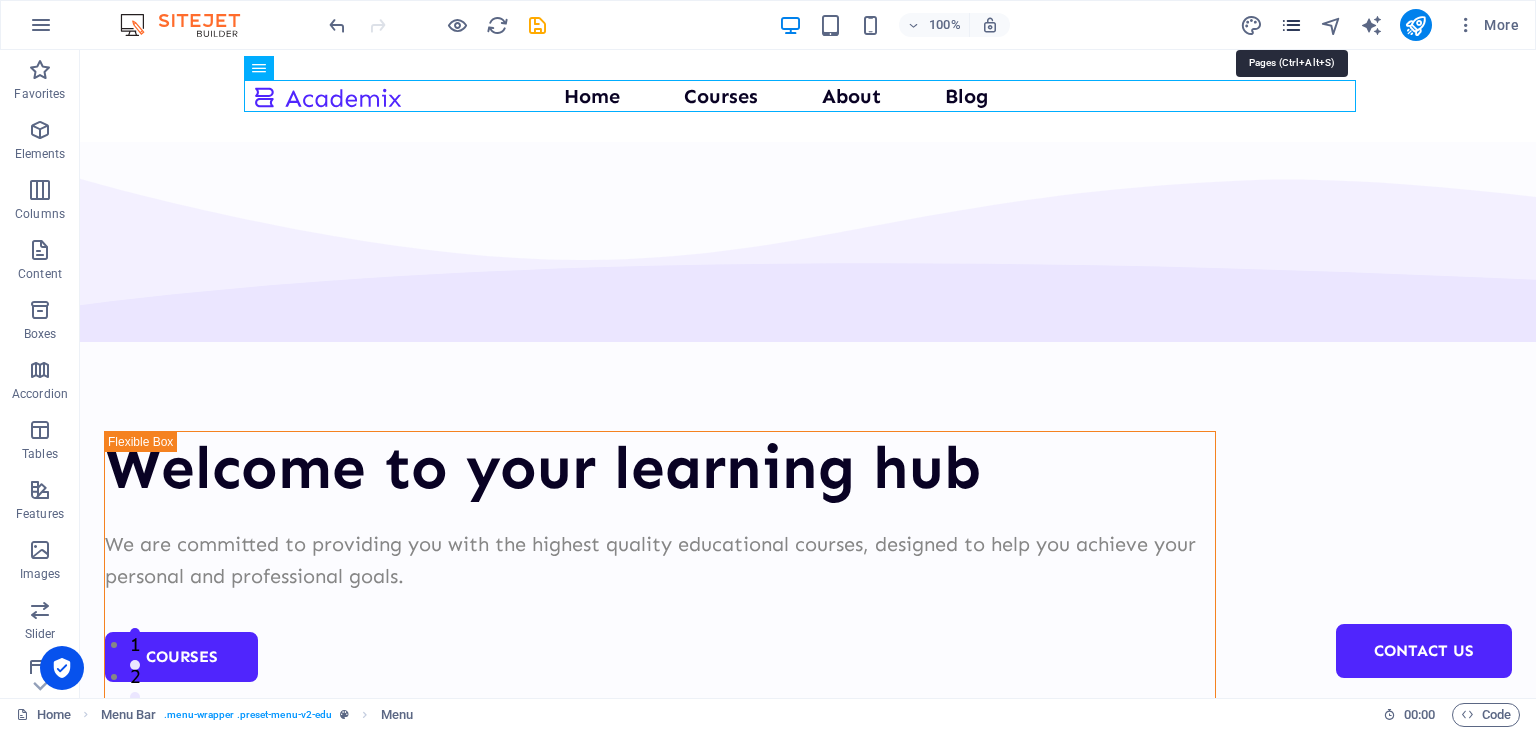 click at bounding box center (1291, 25) 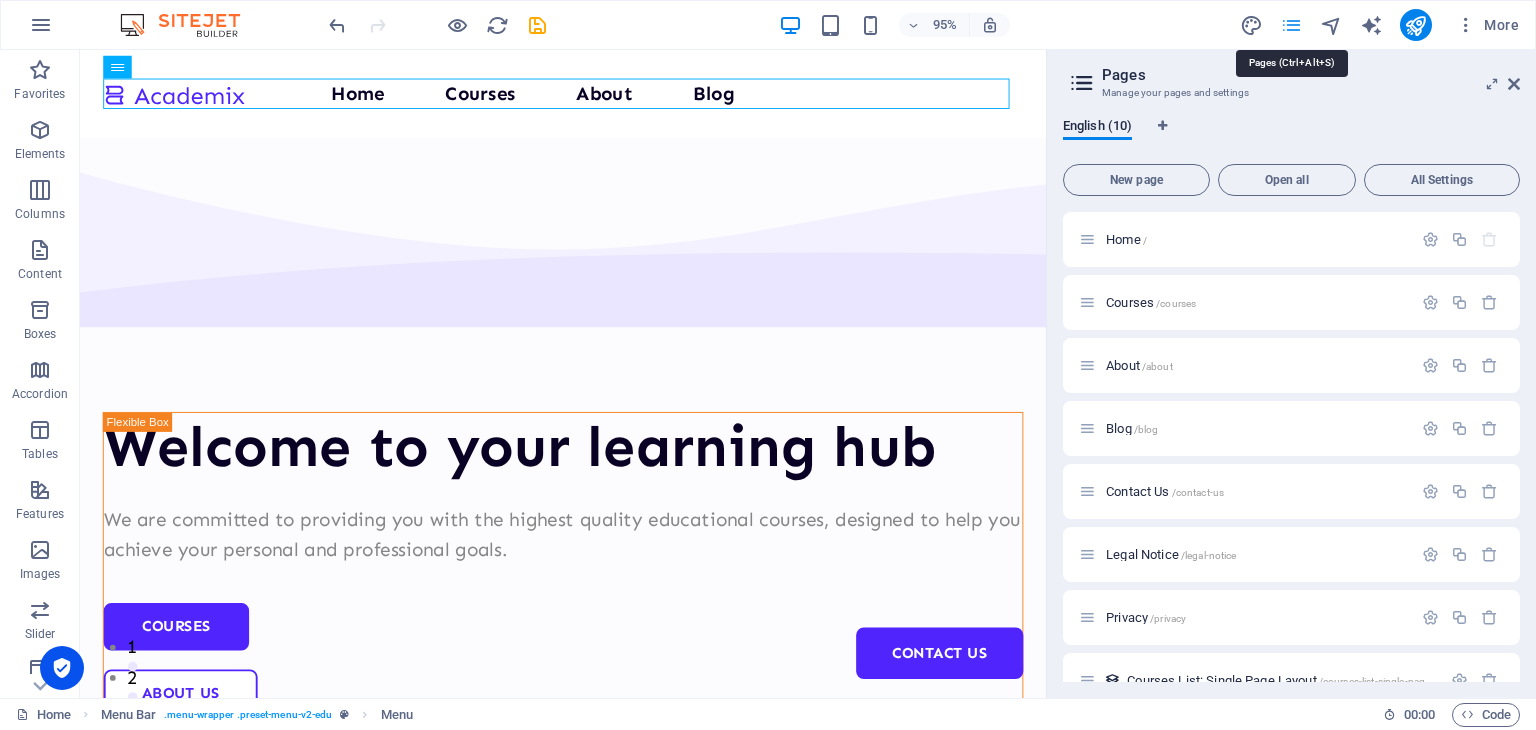 click at bounding box center [1291, 25] 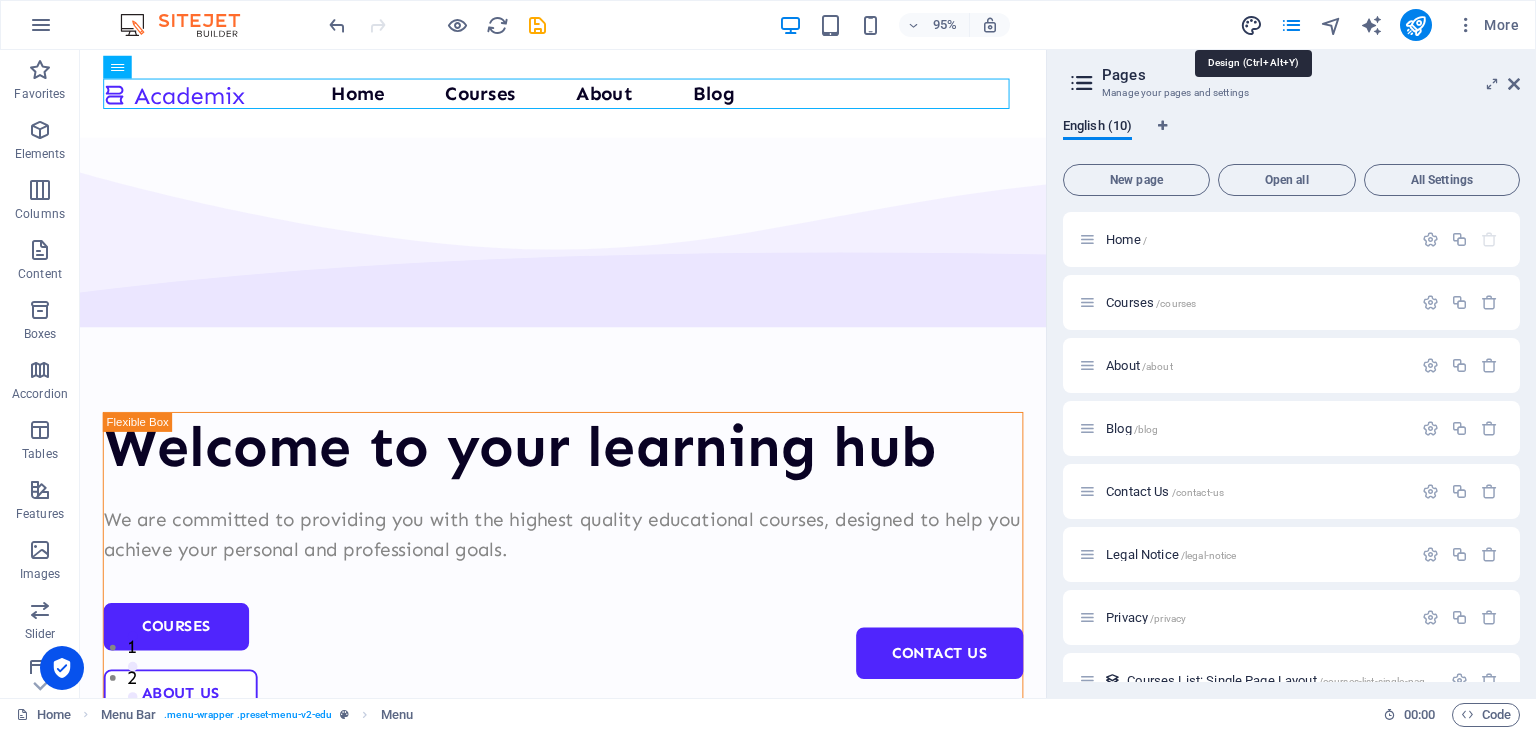 click at bounding box center (1251, 25) 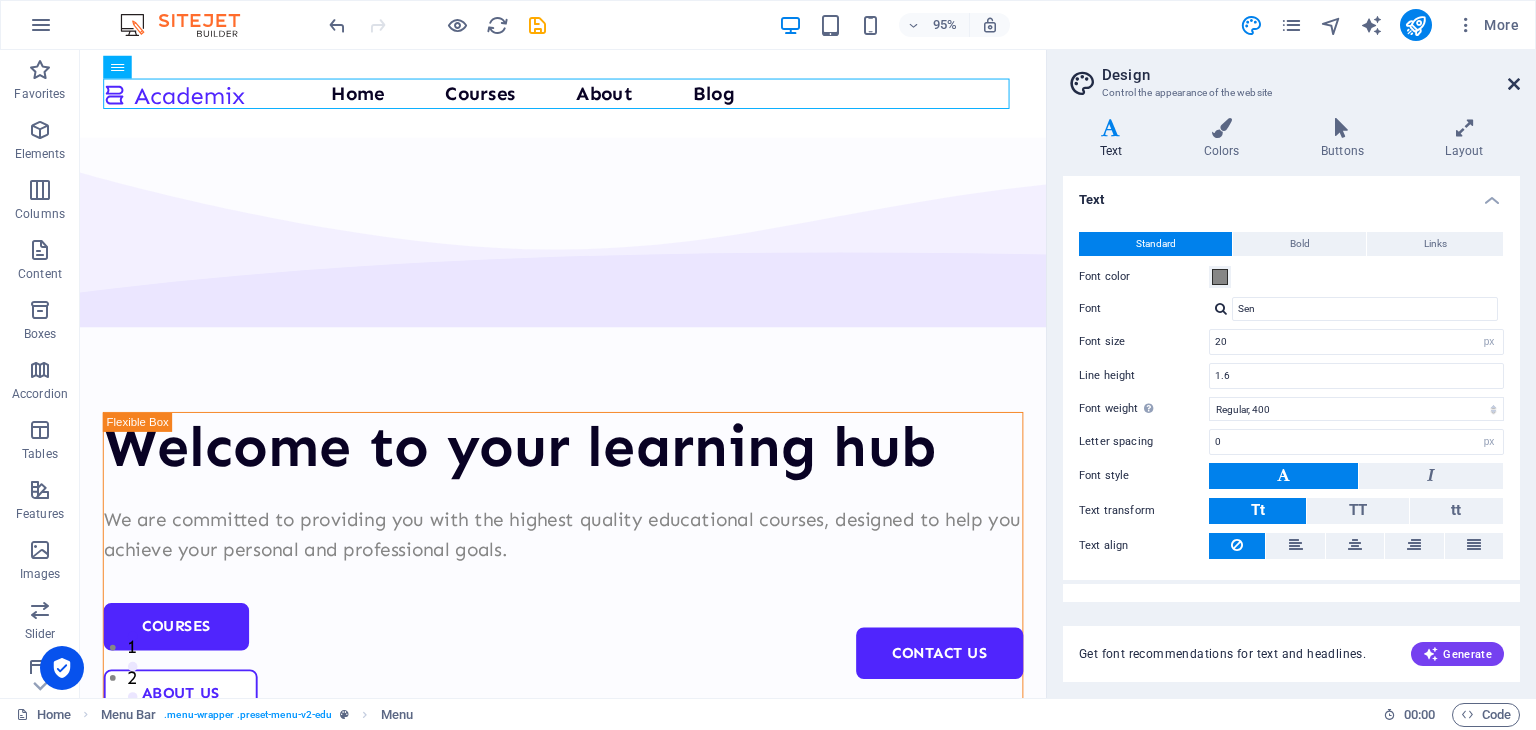 click at bounding box center [1514, 84] 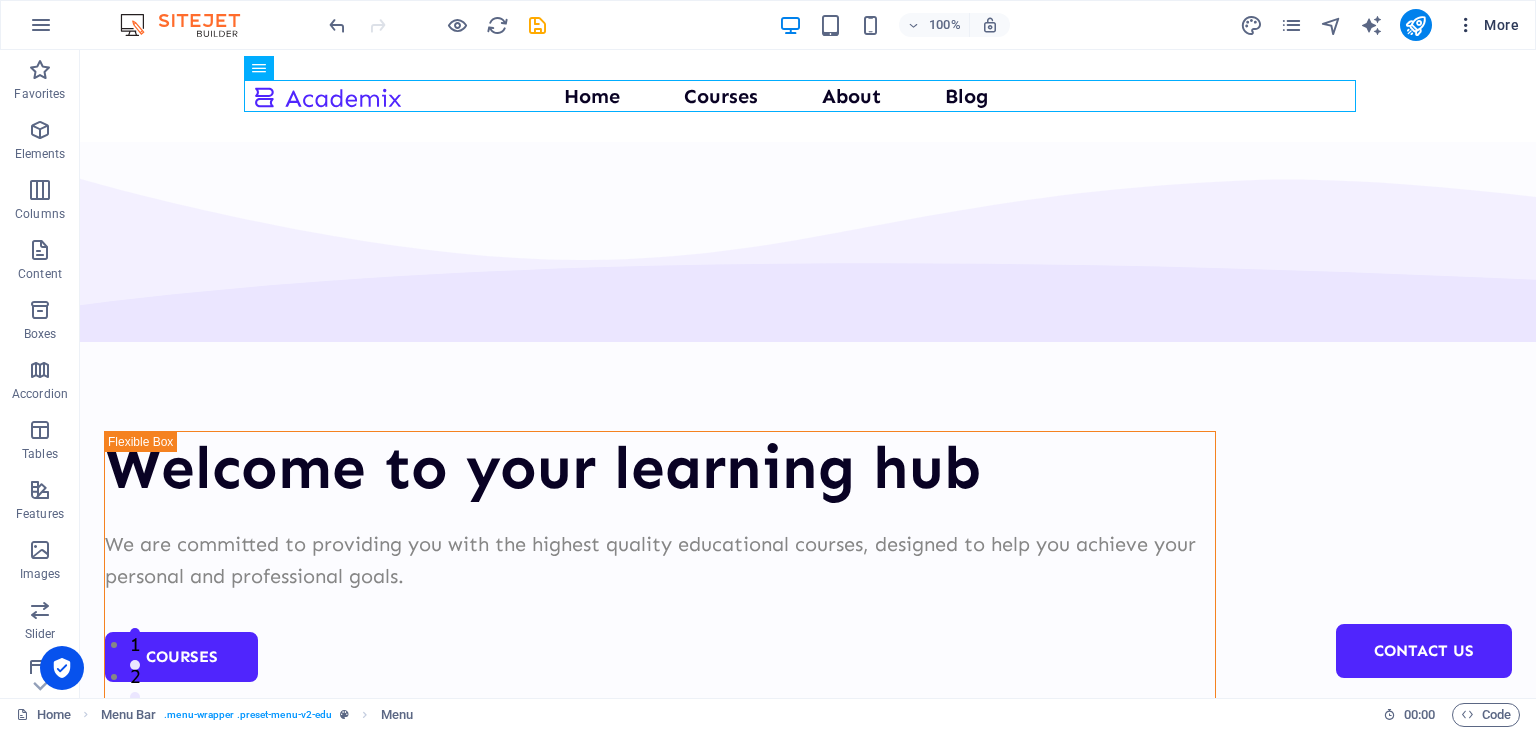 click at bounding box center [1466, 25] 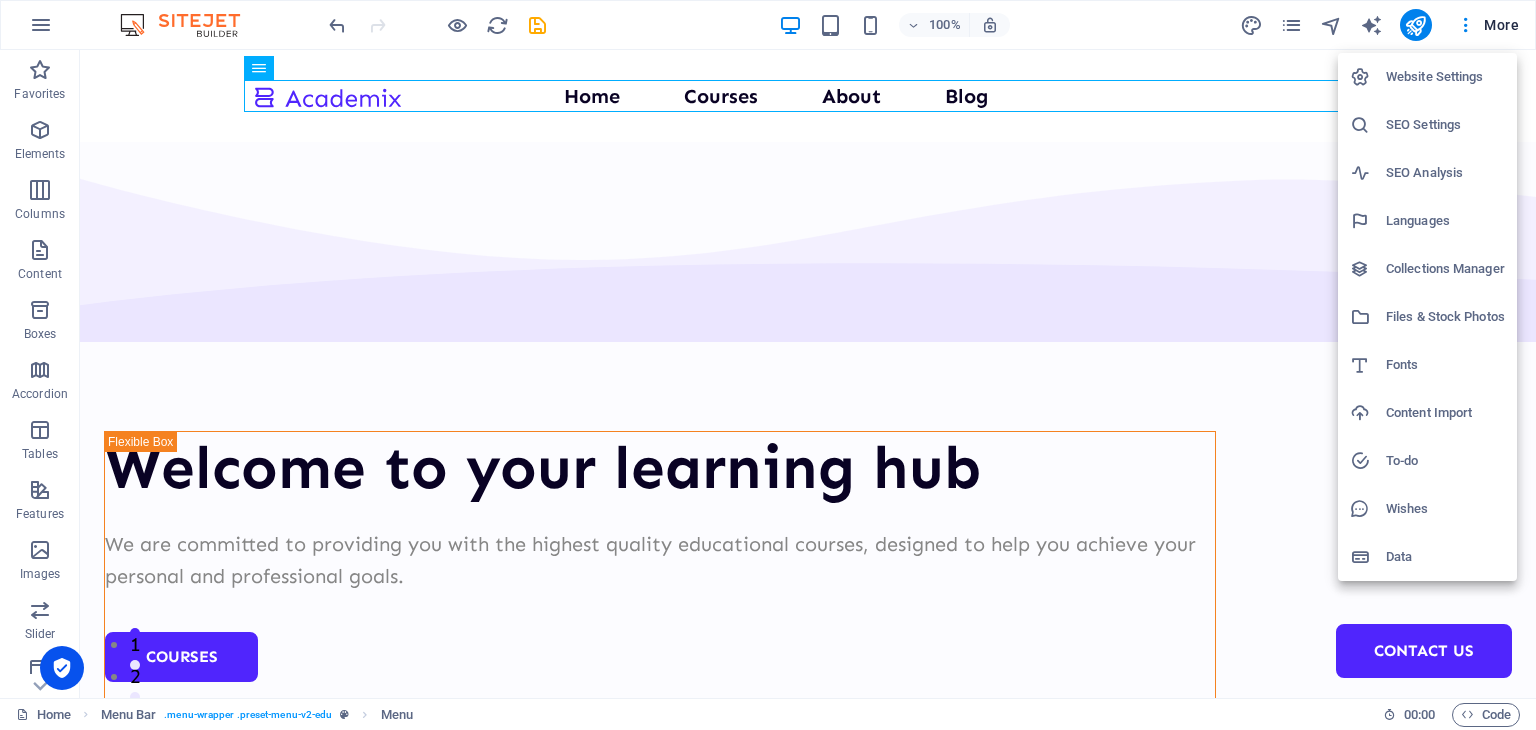 click on "Collections Manager" at bounding box center [1445, 269] 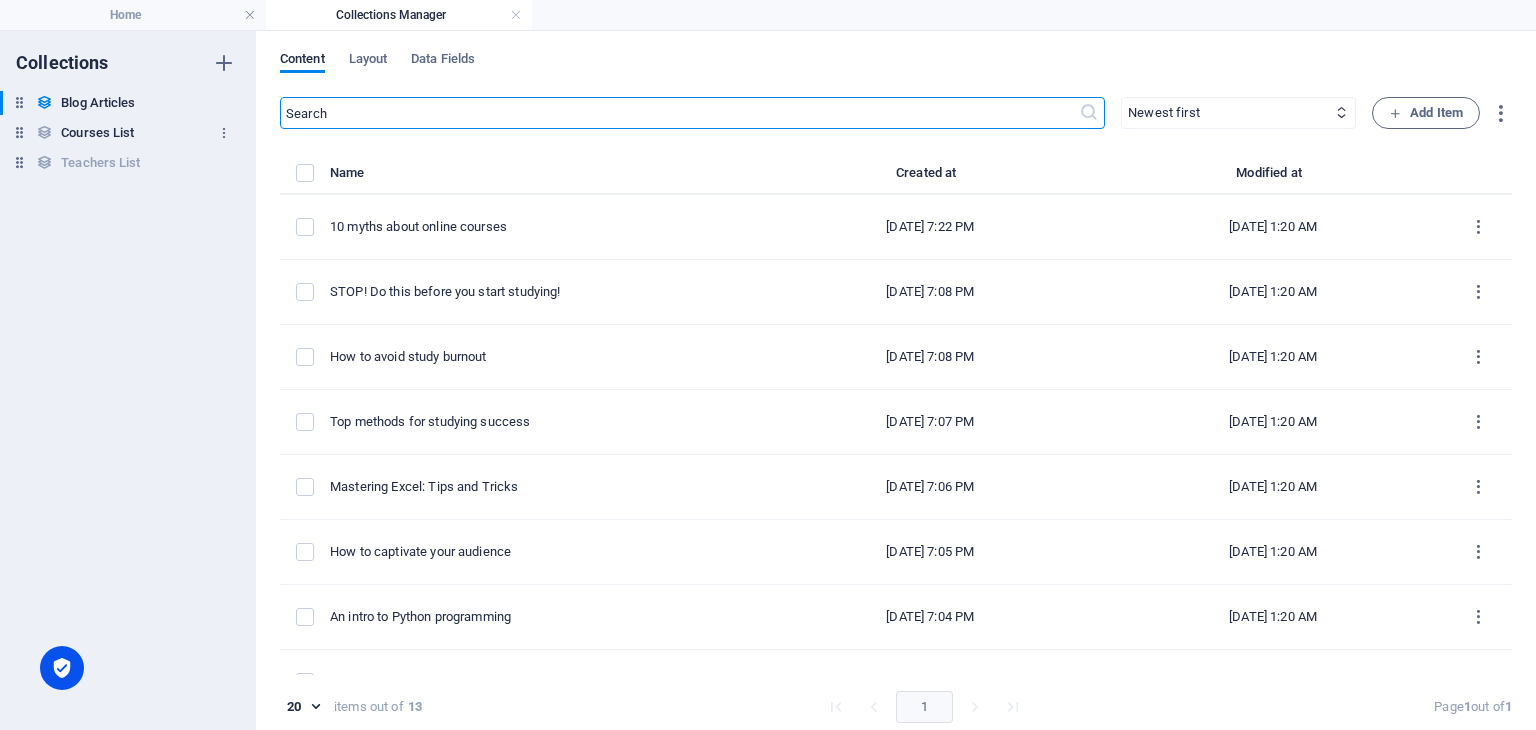 click on "Courses List" at bounding box center [97, 133] 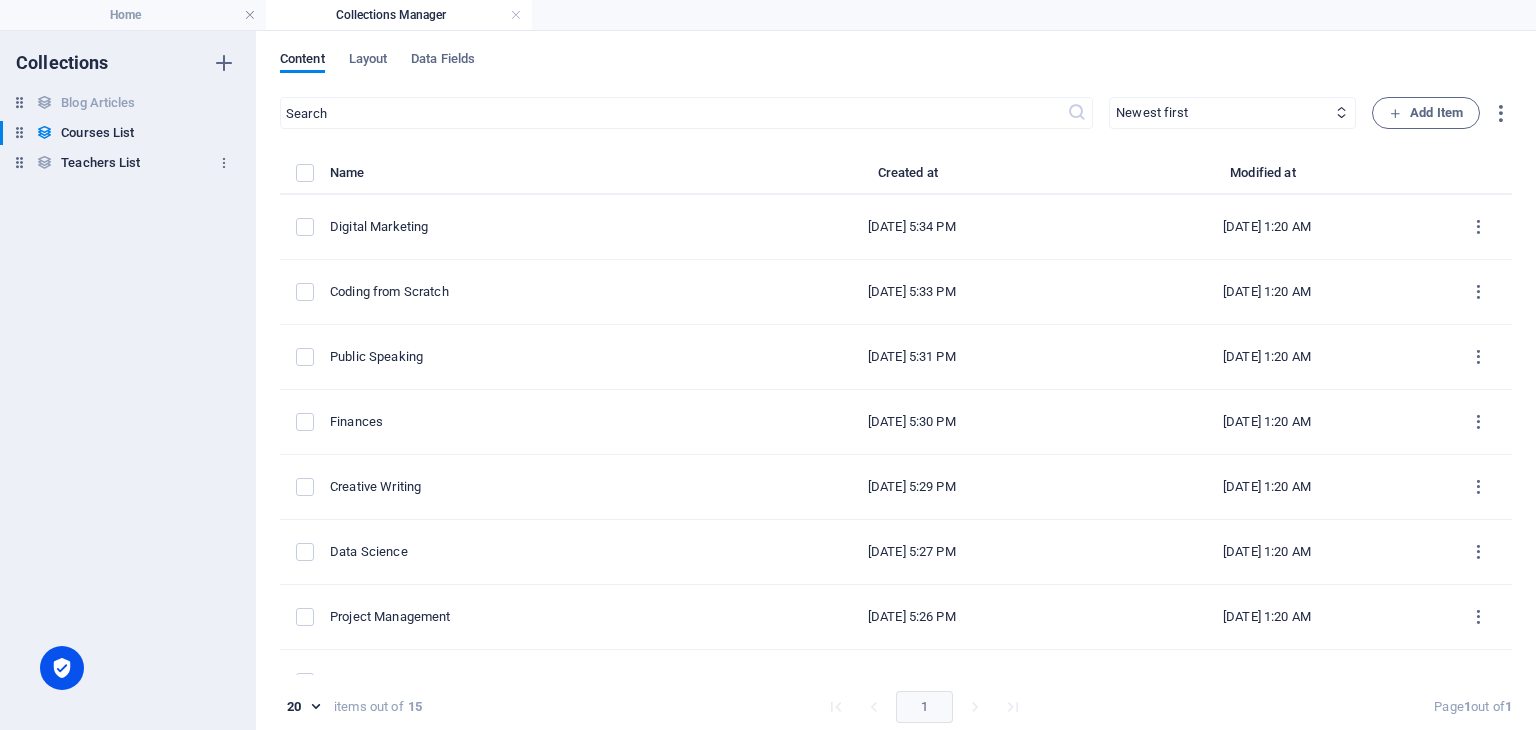 click on "Teachers List" at bounding box center [100, 163] 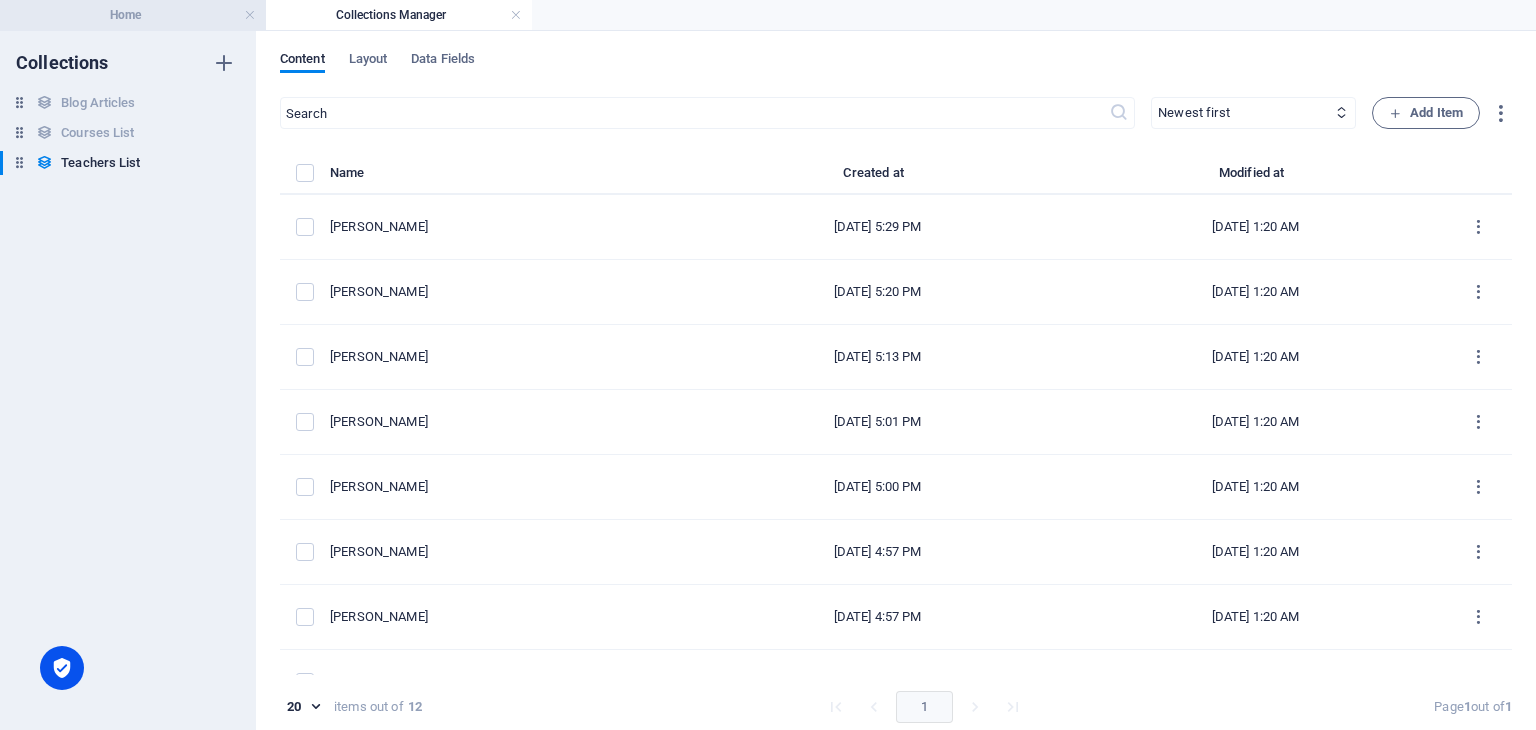 click on "Home" at bounding box center [133, 15] 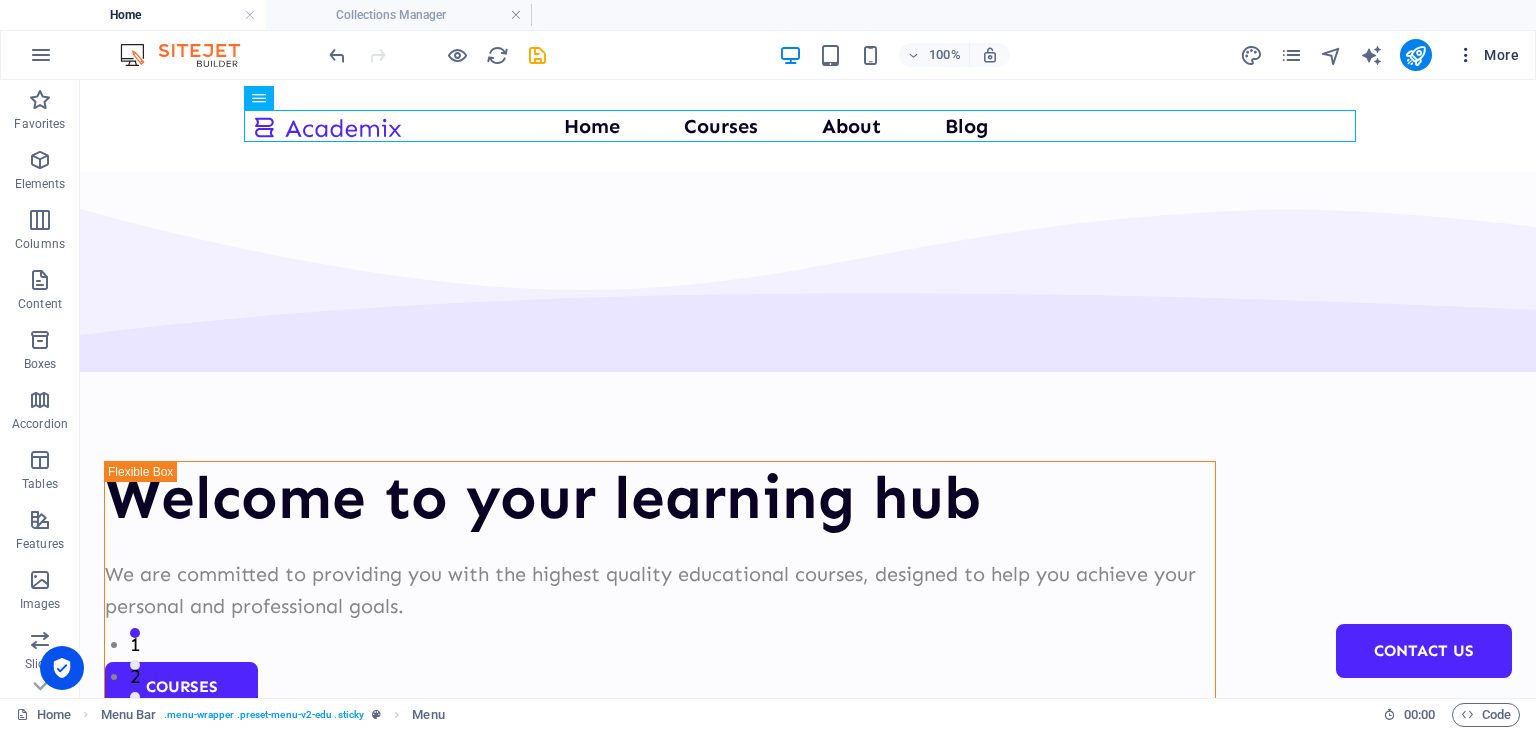 click on "More" at bounding box center [1487, 55] 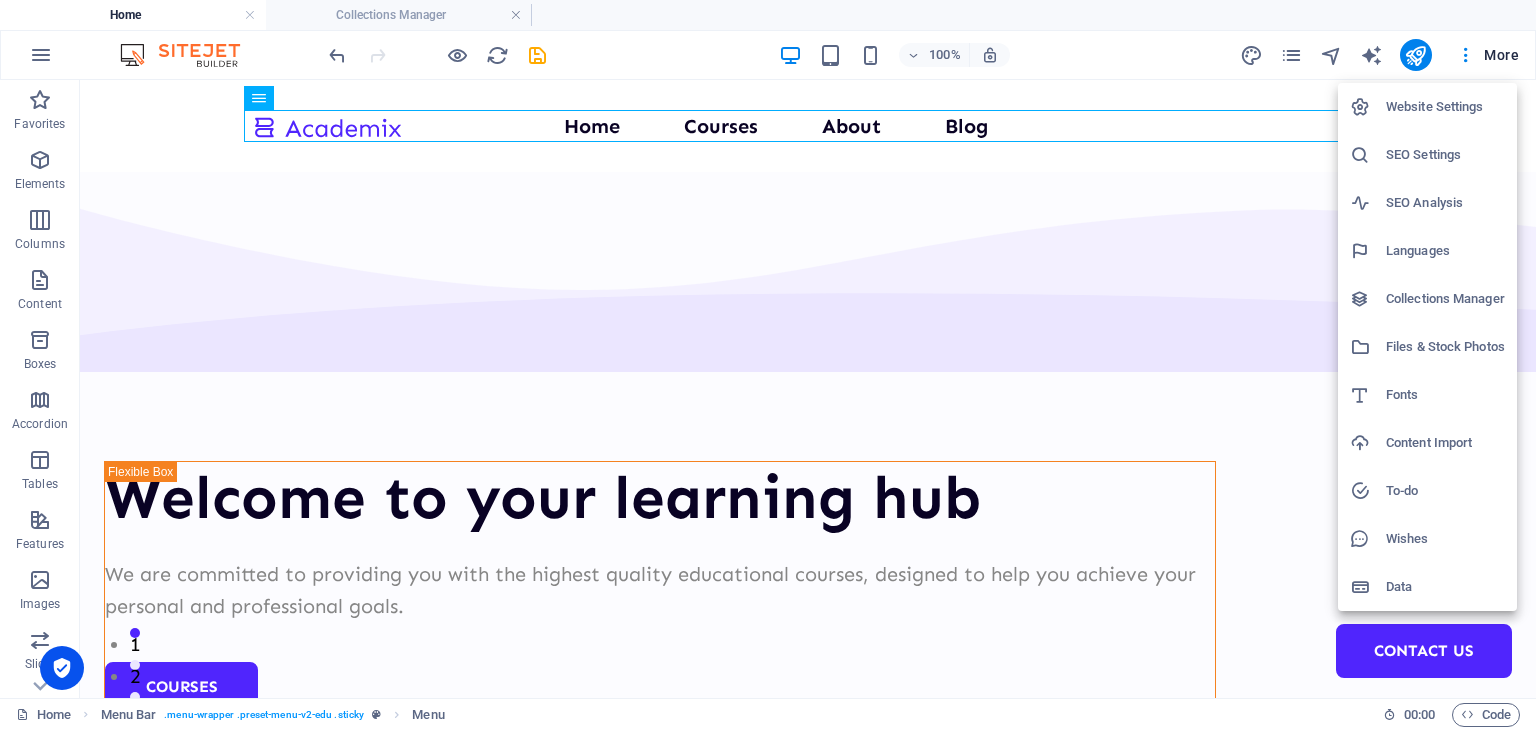 click on "Website Settings" at bounding box center (1445, 107) 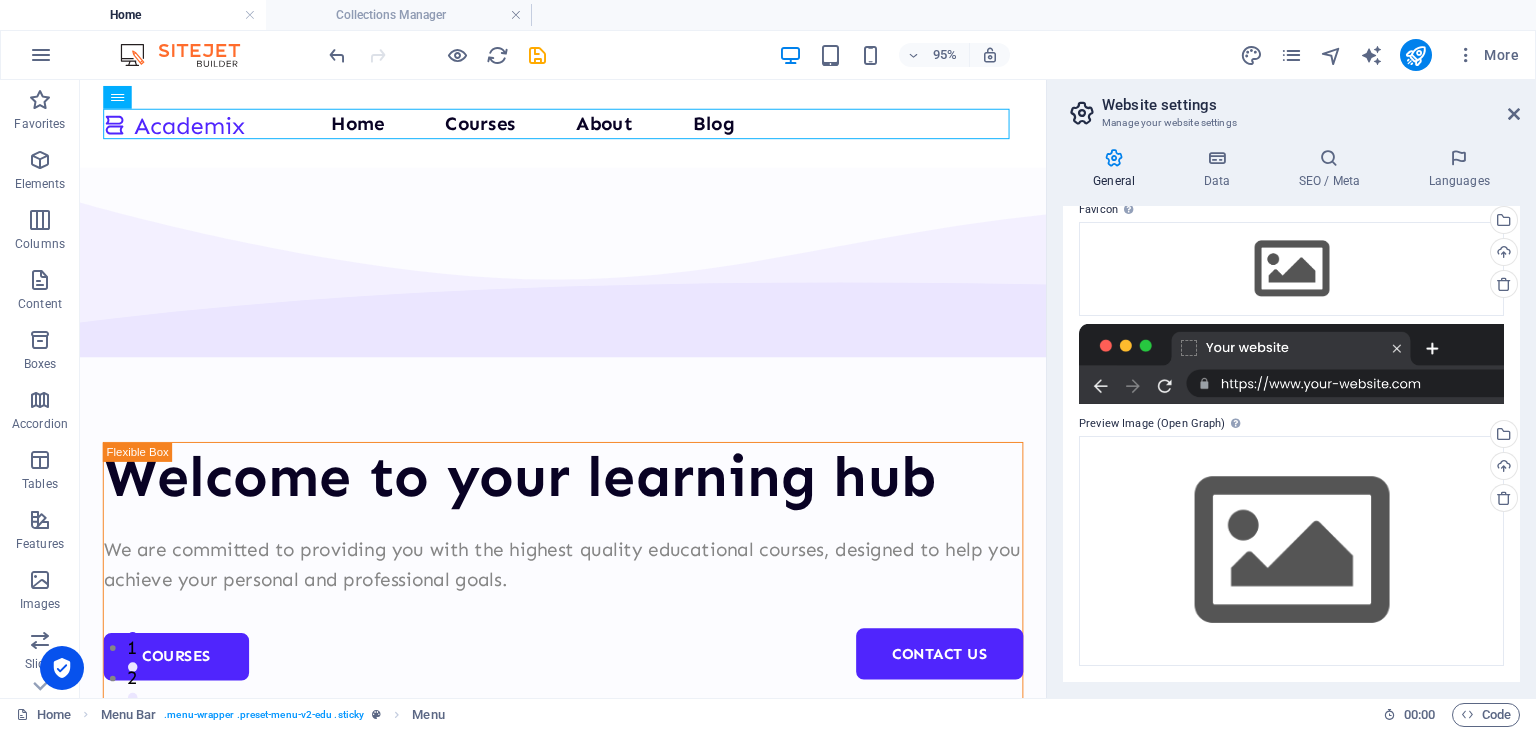 scroll, scrollTop: 106, scrollLeft: 0, axis: vertical 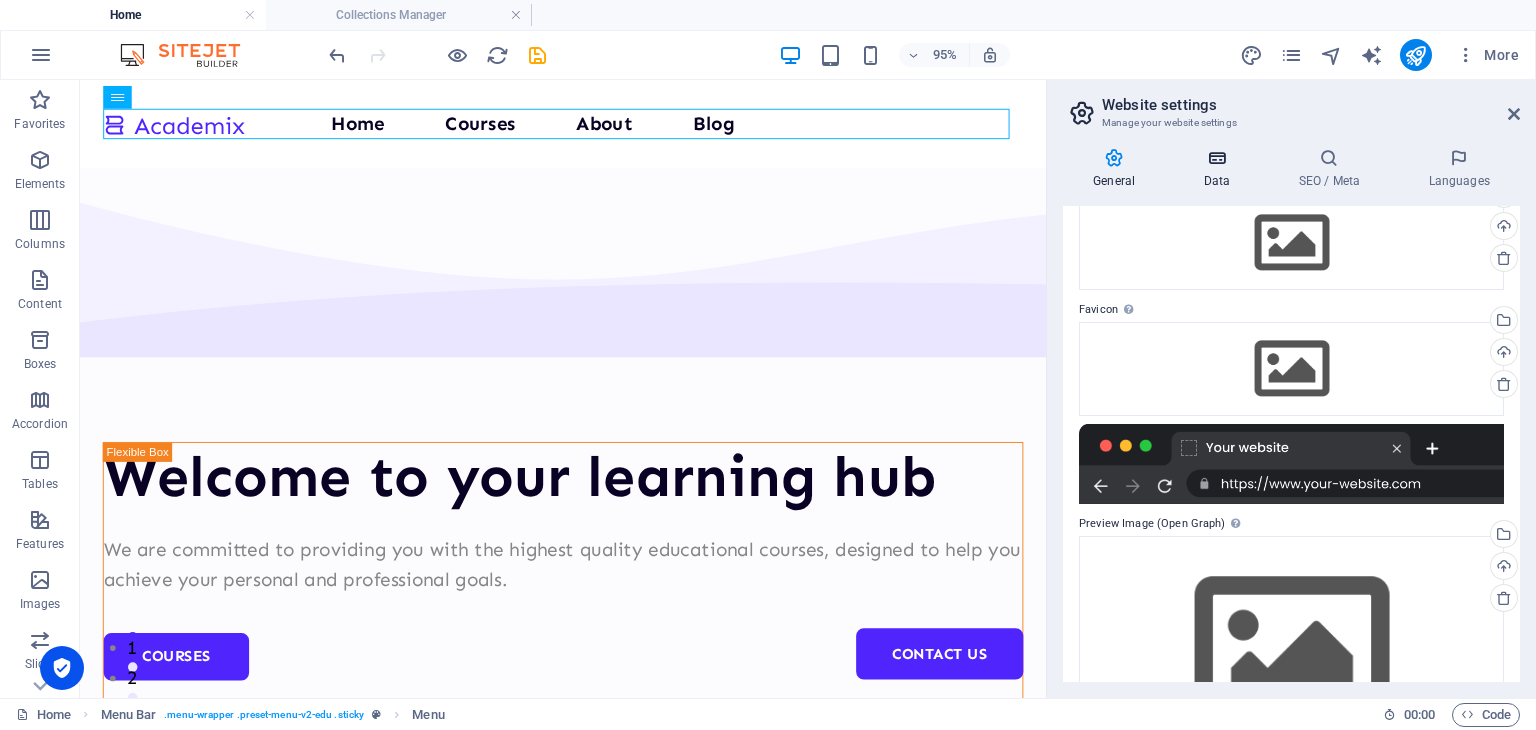 click at bounding box center [1216, 158] 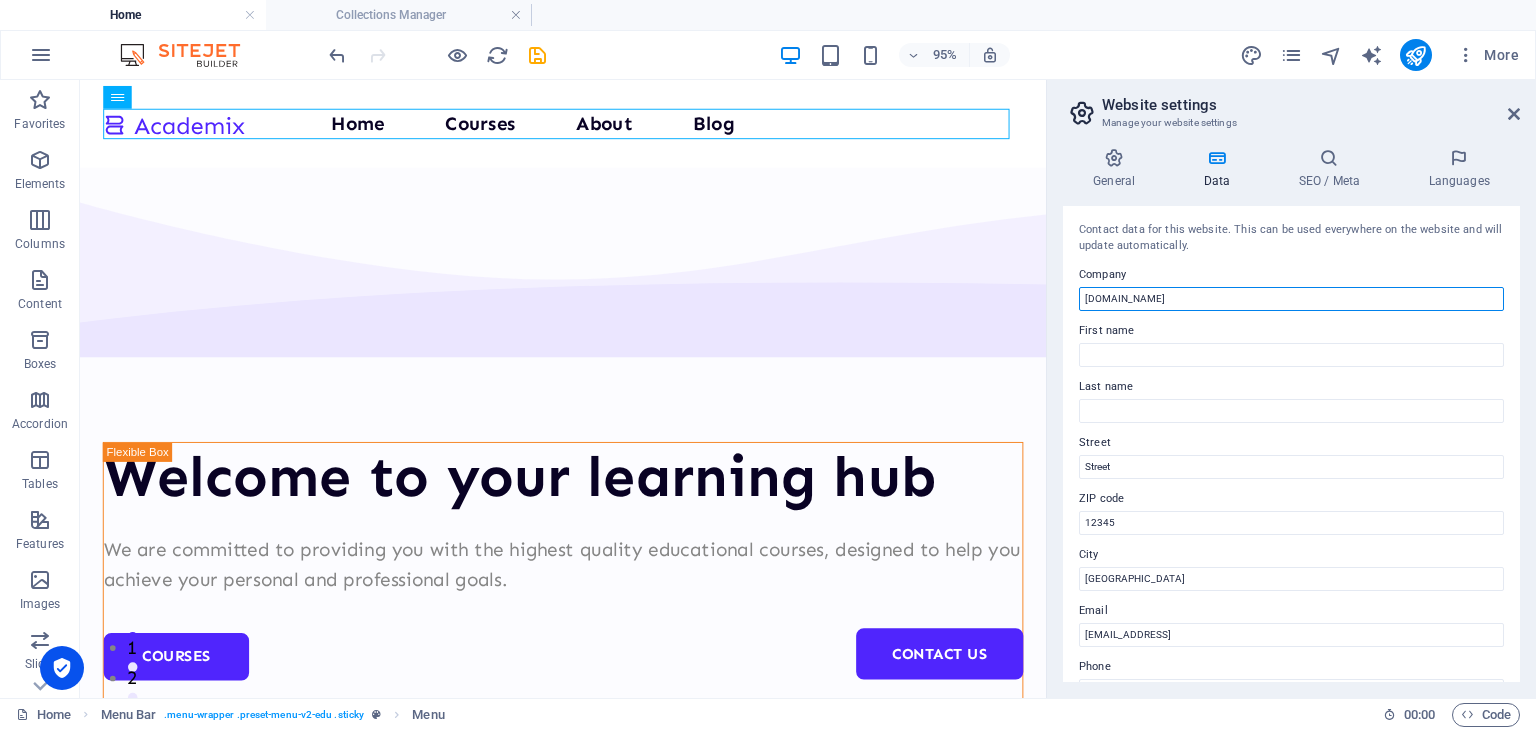 click on "[DOMAIN_NAME]" at bounding box center (1291, 299) 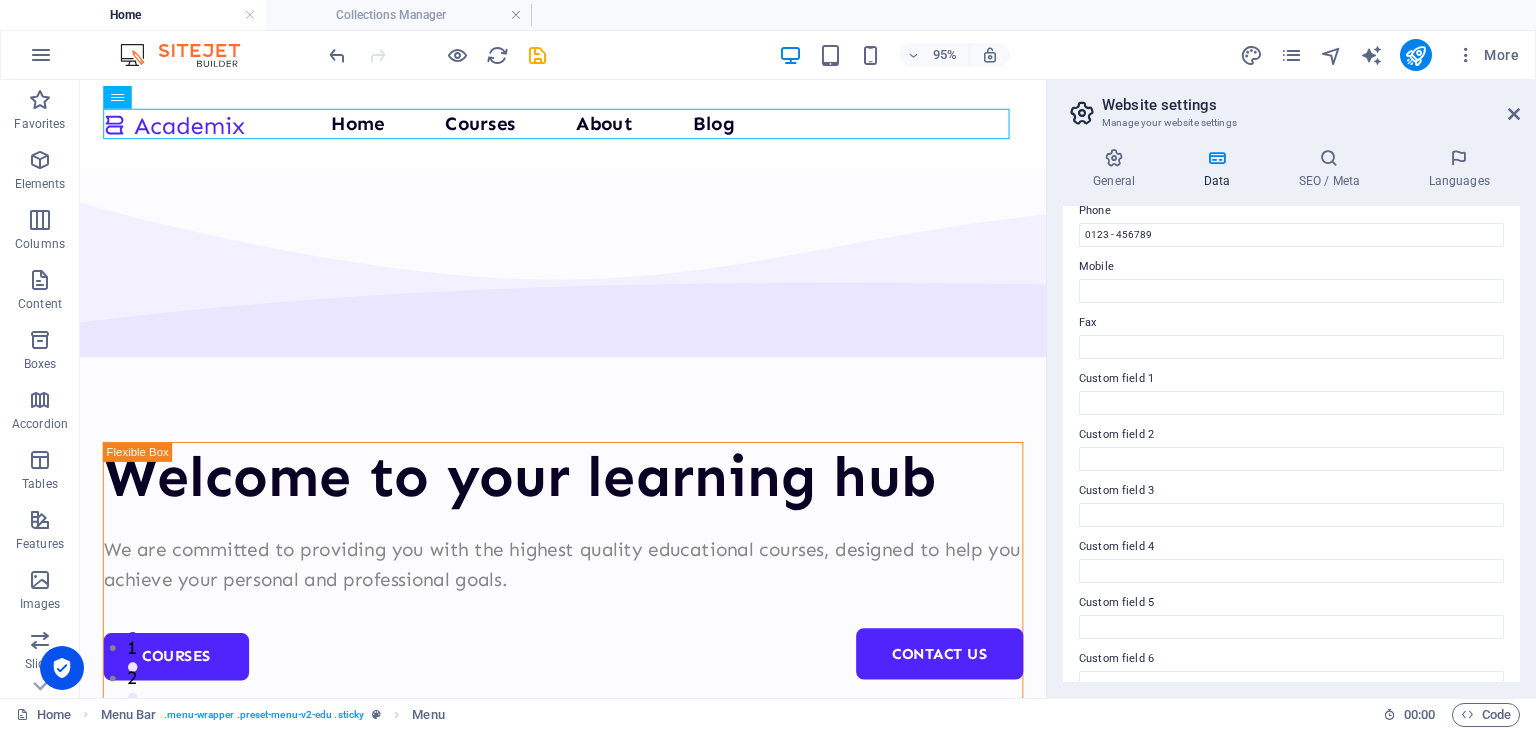 scroll, scrollTop: 484, scrollLeft: 0, axis: vertical 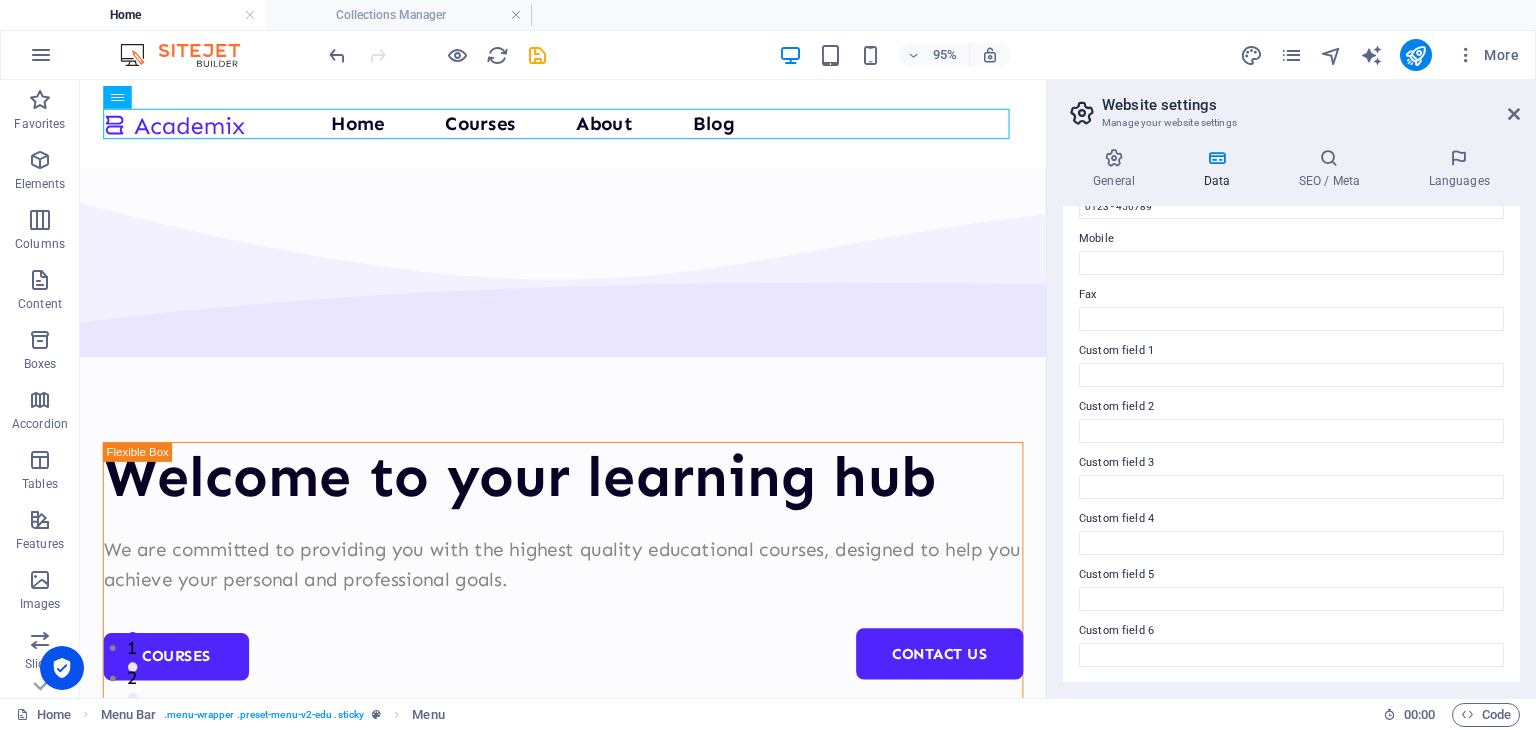 click on "General  Data  SEO / Meta  Languages Website name [DOMAIN_NAME] Logo Drag files here, click to choose files or select files from Files or our free stock photos & videos Select files from the file manager, stock photos, or upload file(s) Upload Favicon Set the favicon of your website here. A favicon is a small icon shown in the browser tab next to your website title. It helps visitors identify your website. Drag files here, click to choose files or select files from Files or our free stock photos & videos Select files from the file manager, stock photos, or upload file(s) Upload Preview Image (Open Graph) This image will be shown when the website is shared on social networks Drag files here, click to choose files or select files from Files or our free stock photos & videos Select files from the file manager, stock photos, or upload file(s) Upload Contact data for this website. This can be used everywhere on the website and will update automatically. Company [DOMAIN_NAME] First name Last name Street AI" at bounding box center (1291, 415) 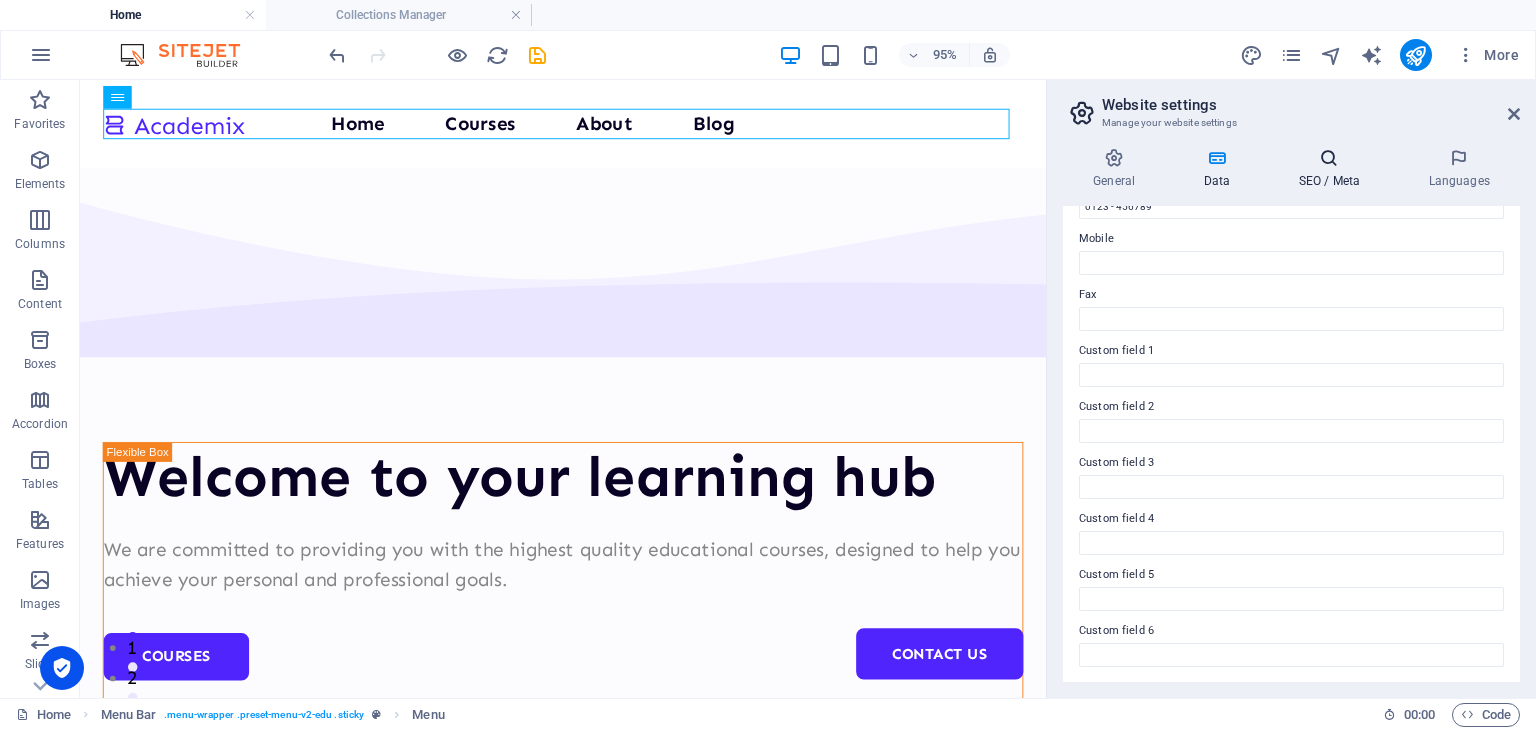 click at bounding box center [1329, 158] 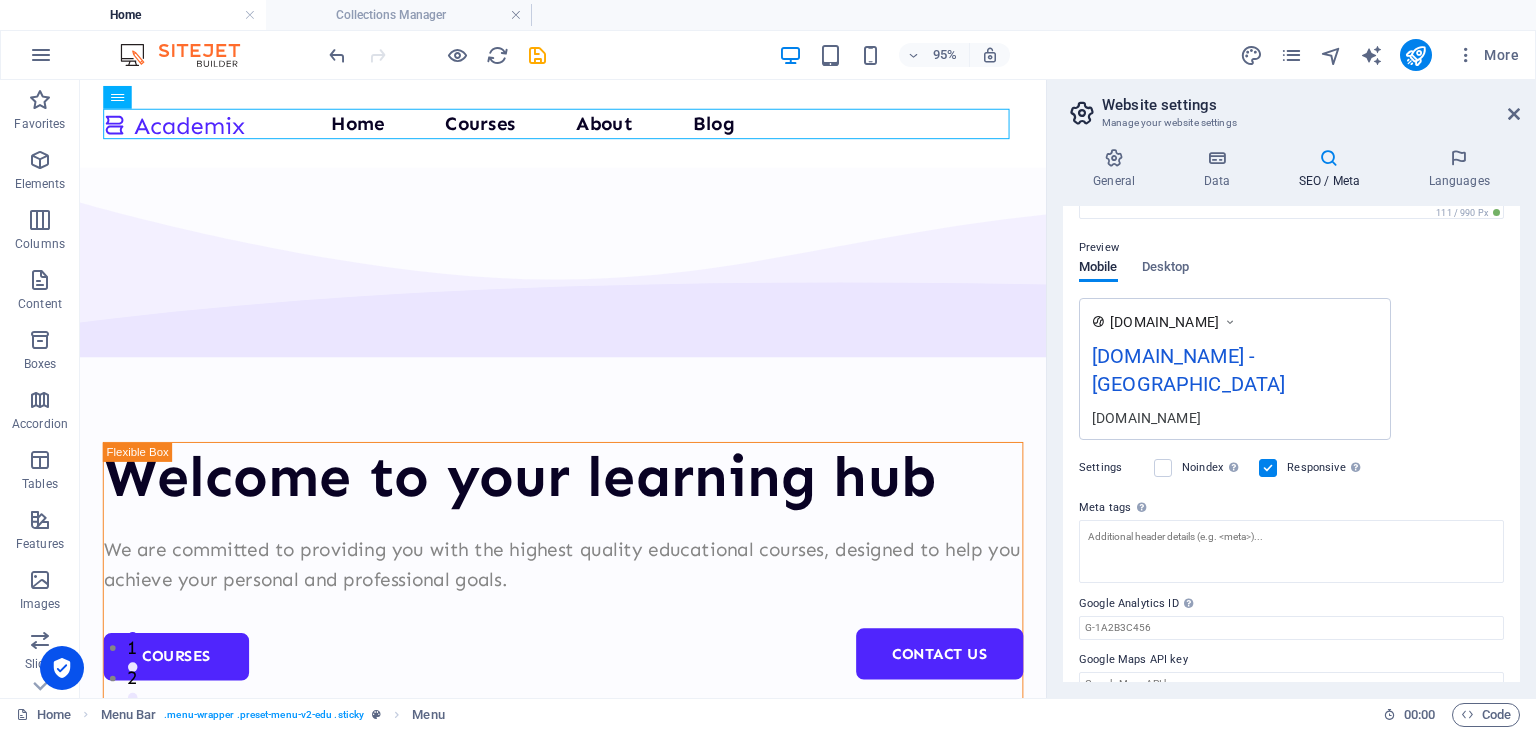 scroll, scrollTop: 259, scrollLeft: 0, axis: vertical 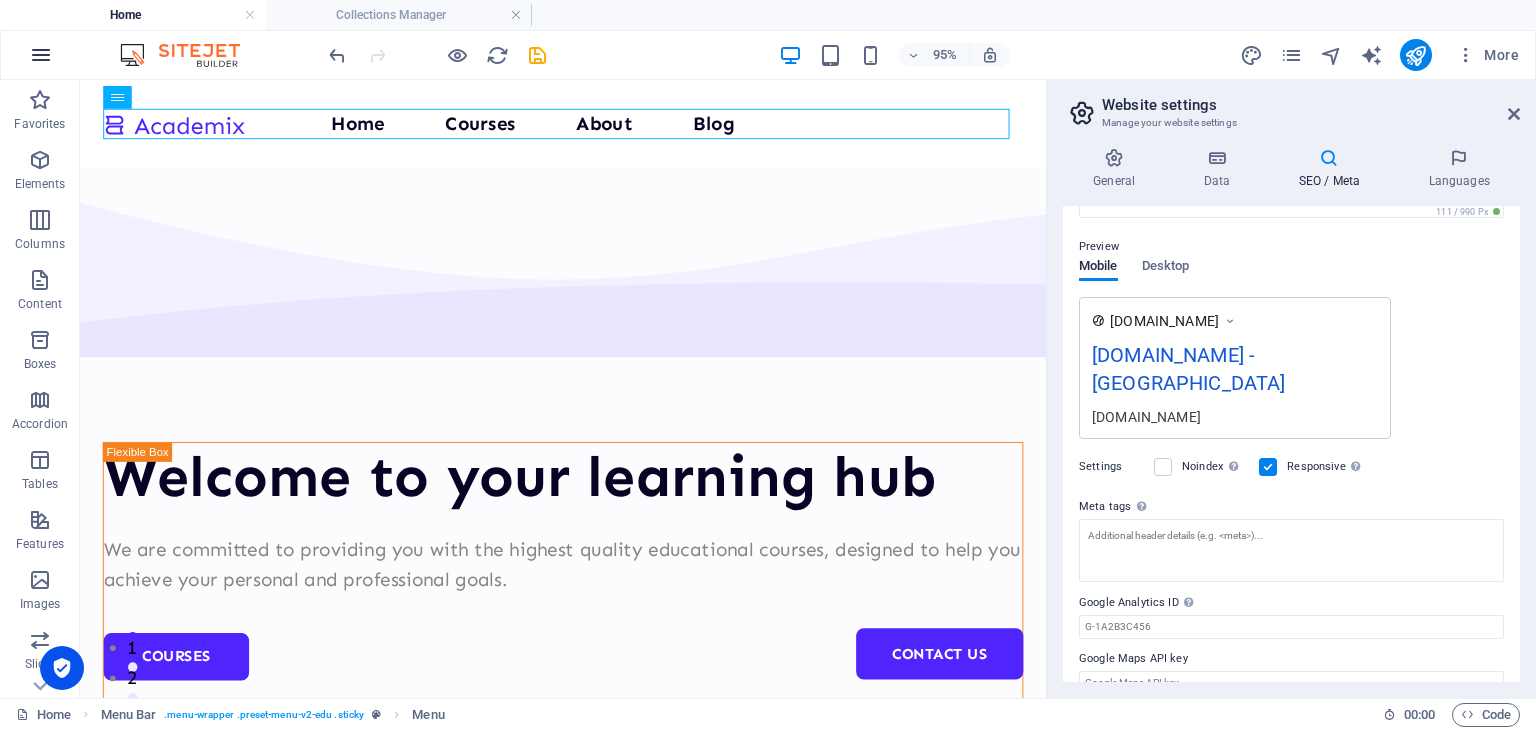 click at bounding box center (41, 55) 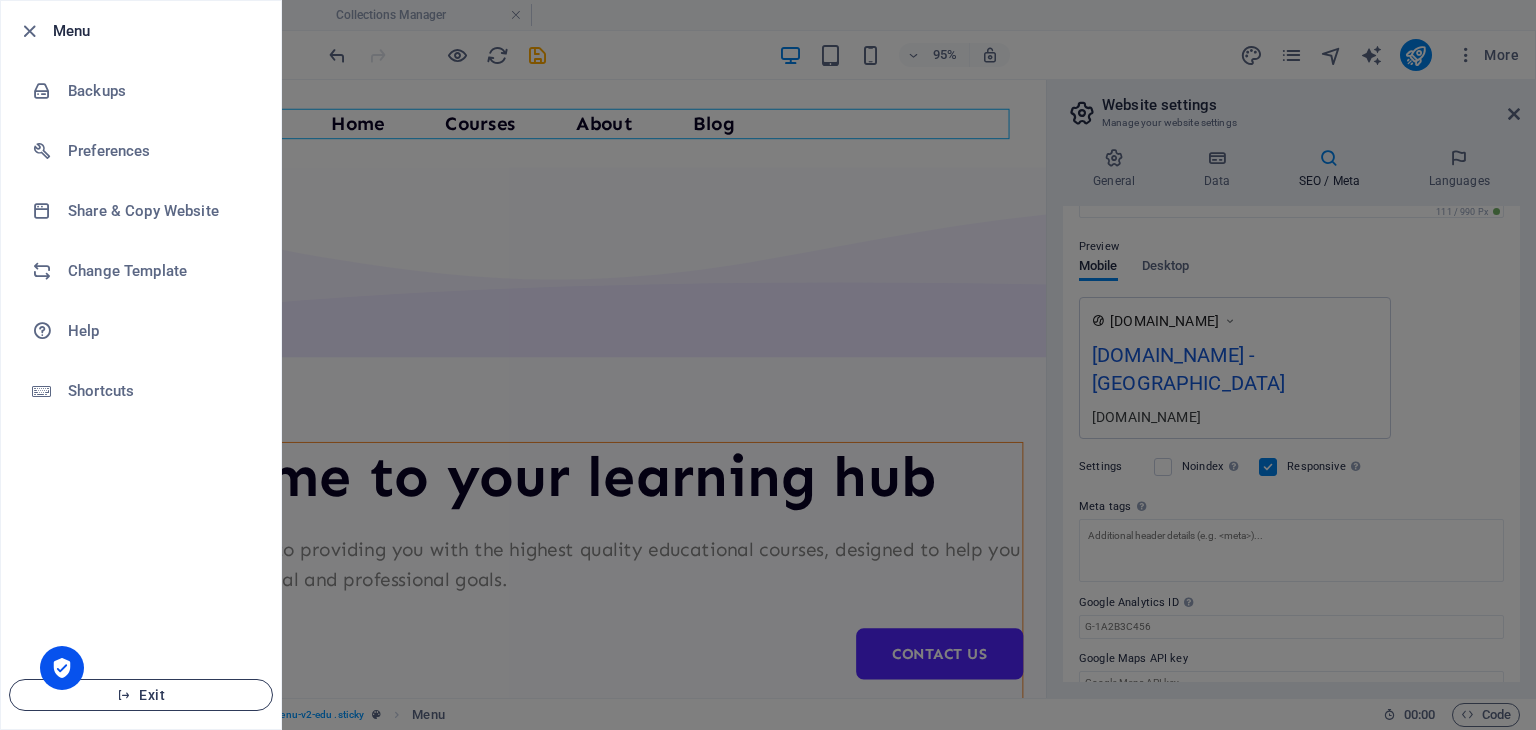 click on "Exit" at bounding box center [141, 695] 